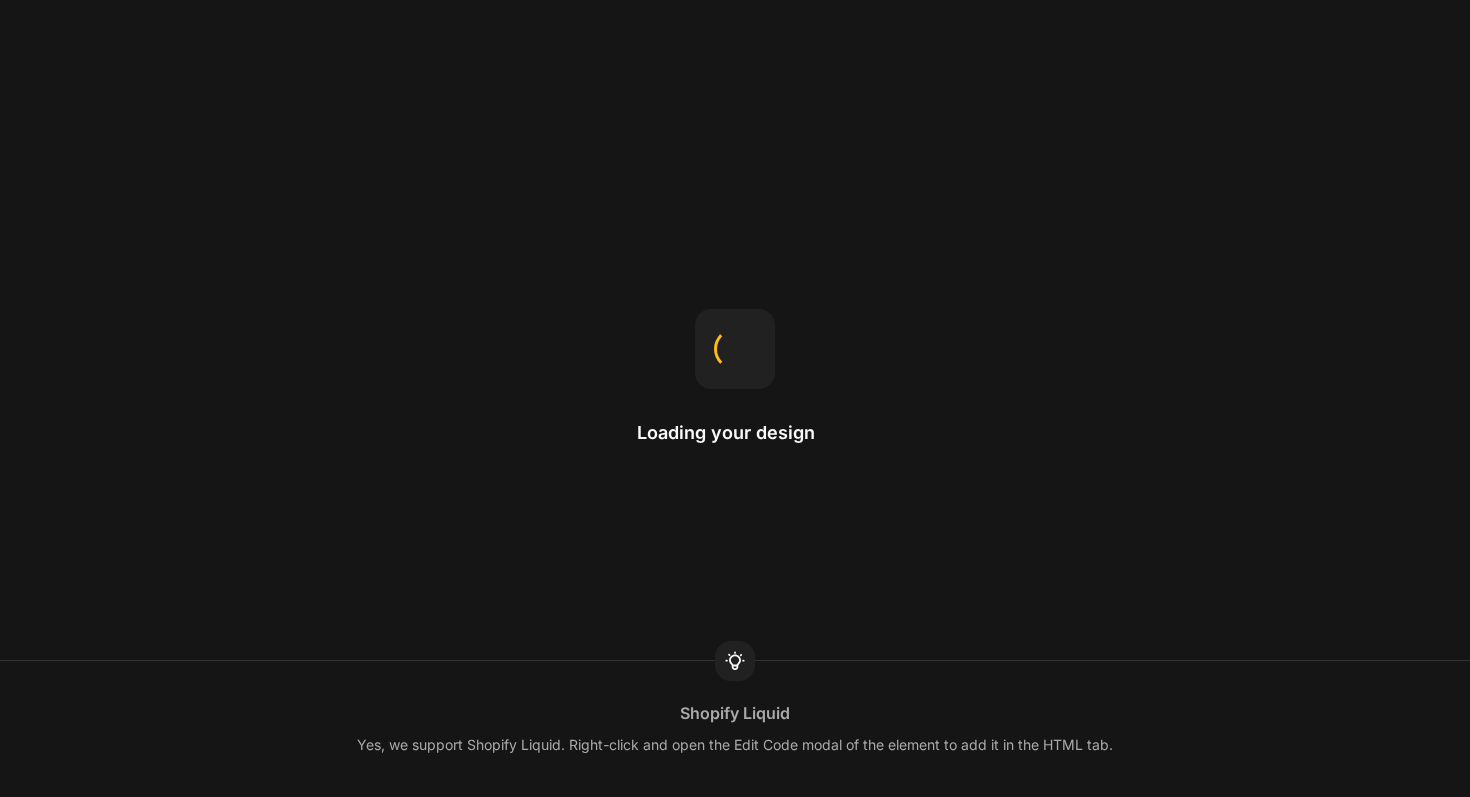 scroll, scrollTop: 0, scrollLeft: 0, axis: both 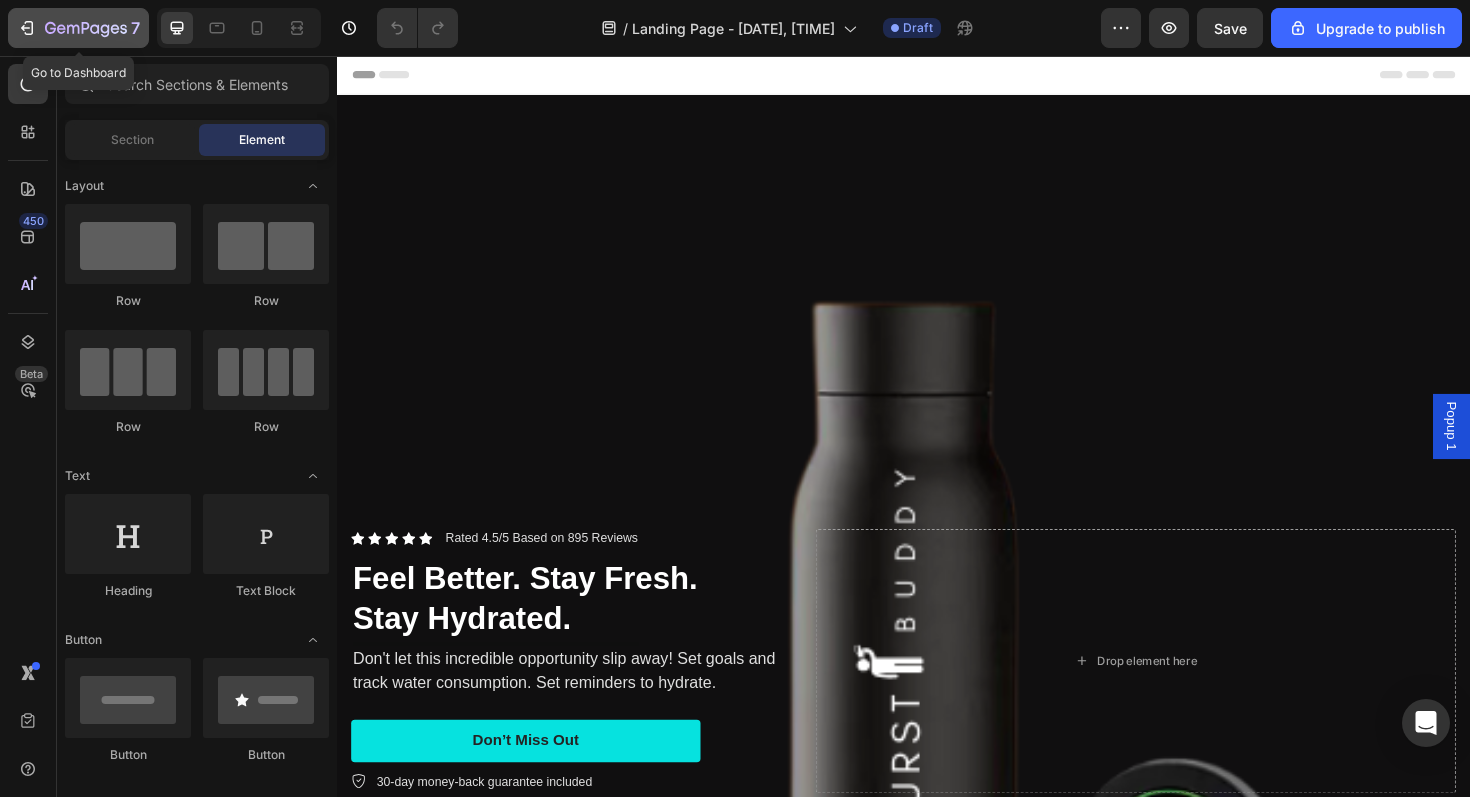 click 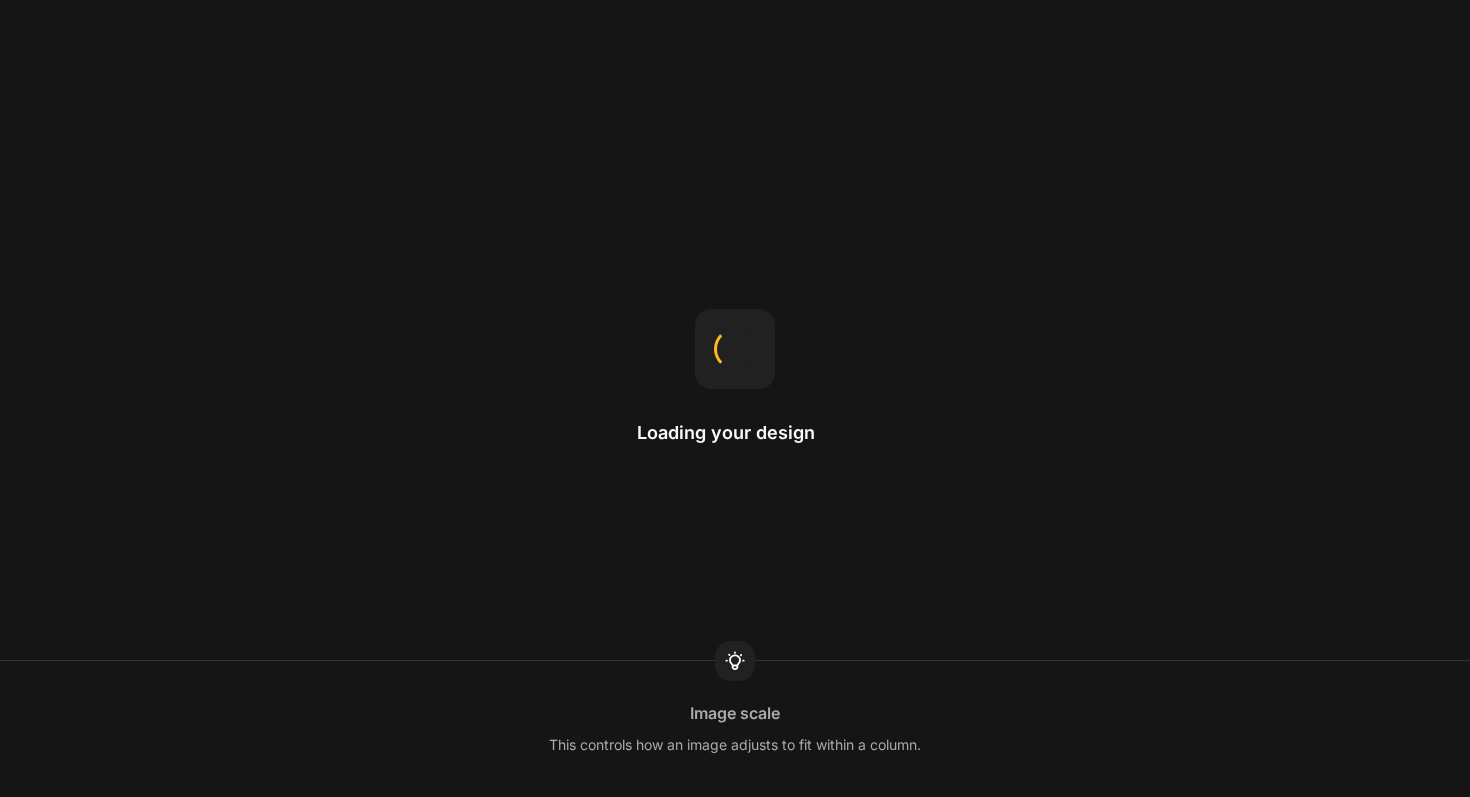 scroll, scrollTop: 0, scrollLeft: 0, axis: both 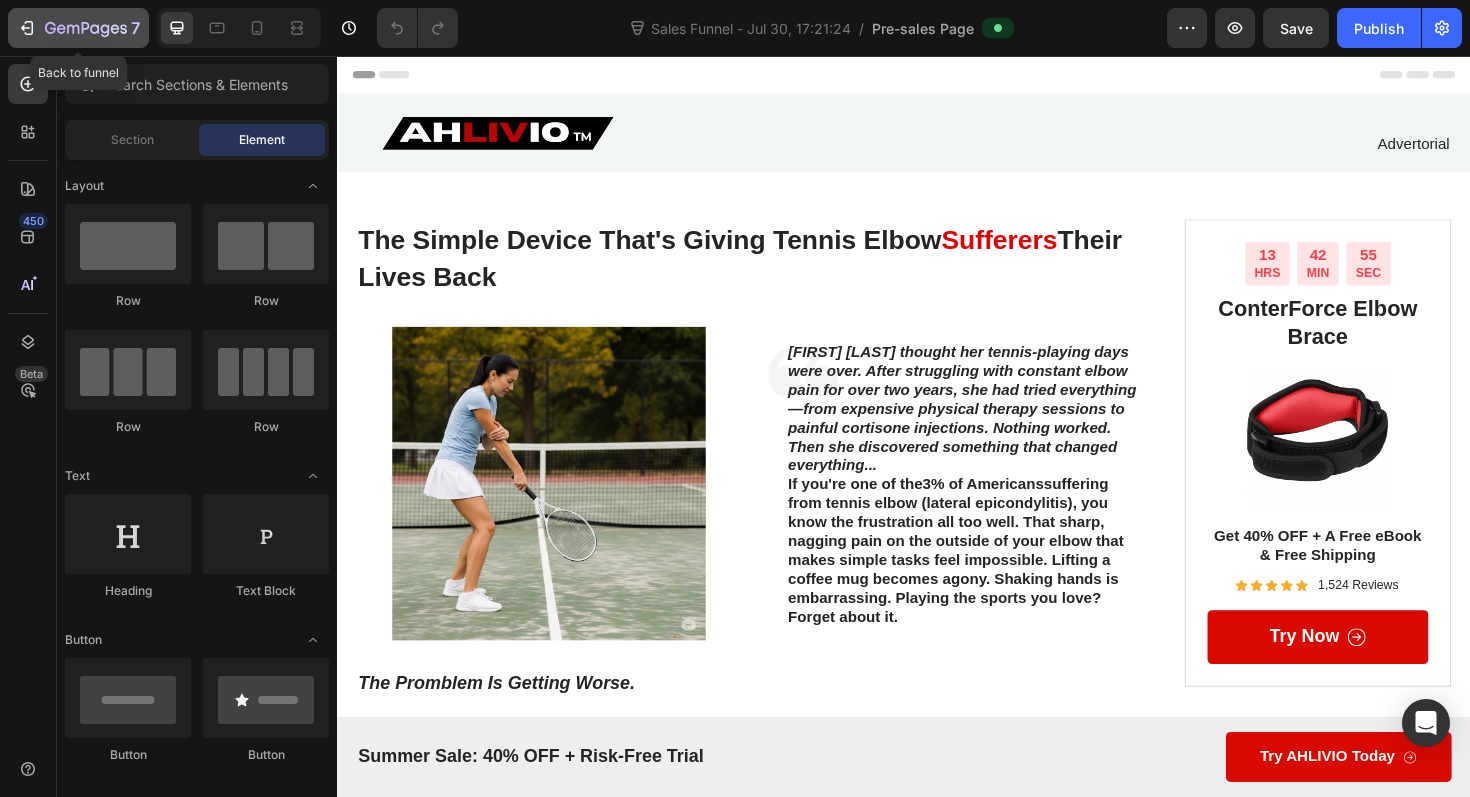 click 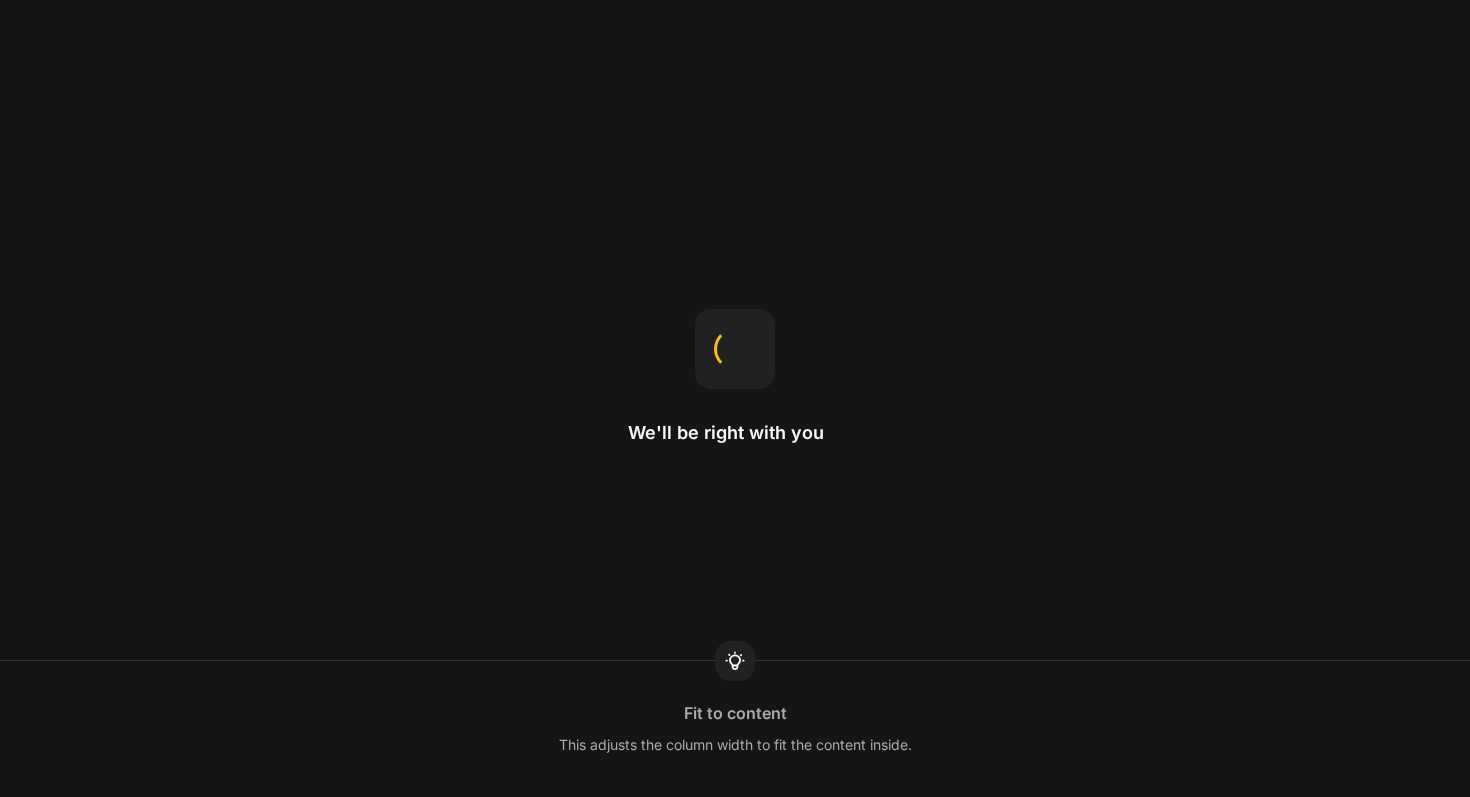 scroll, scrollTop: 0, scrollLeft: 0, axis: both 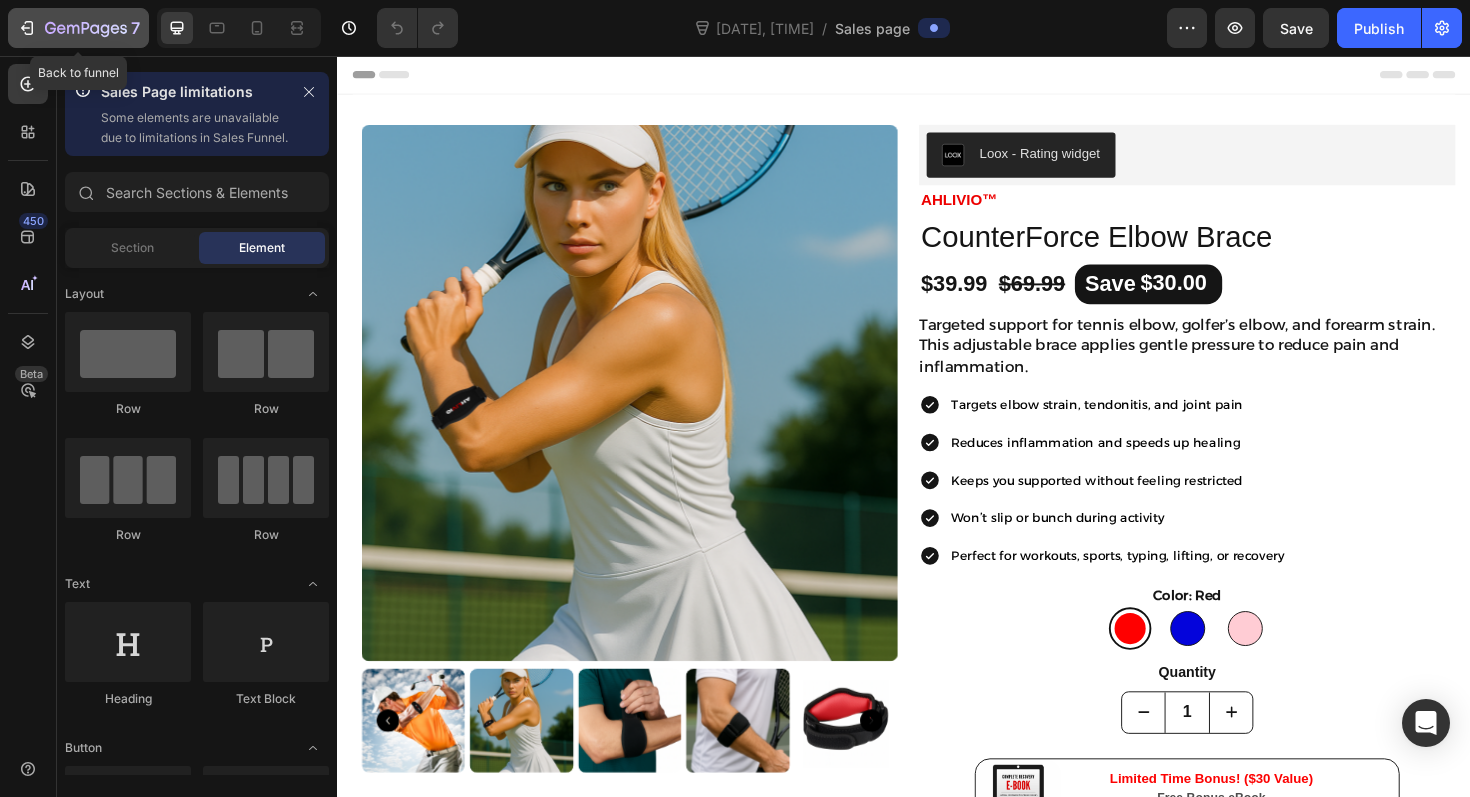 click 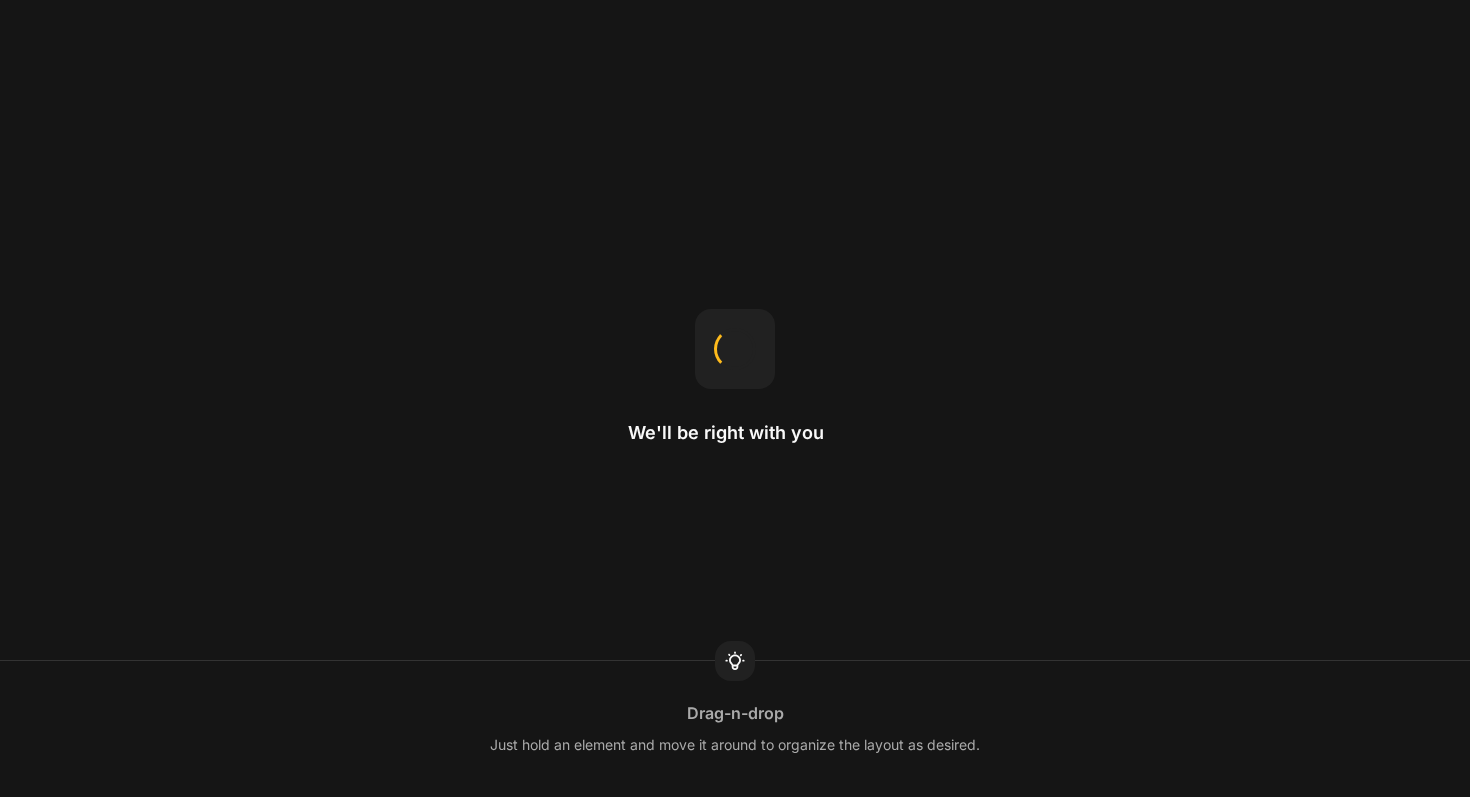 scroll, scrollTop: 0, scrollLeft: 0, axis: both 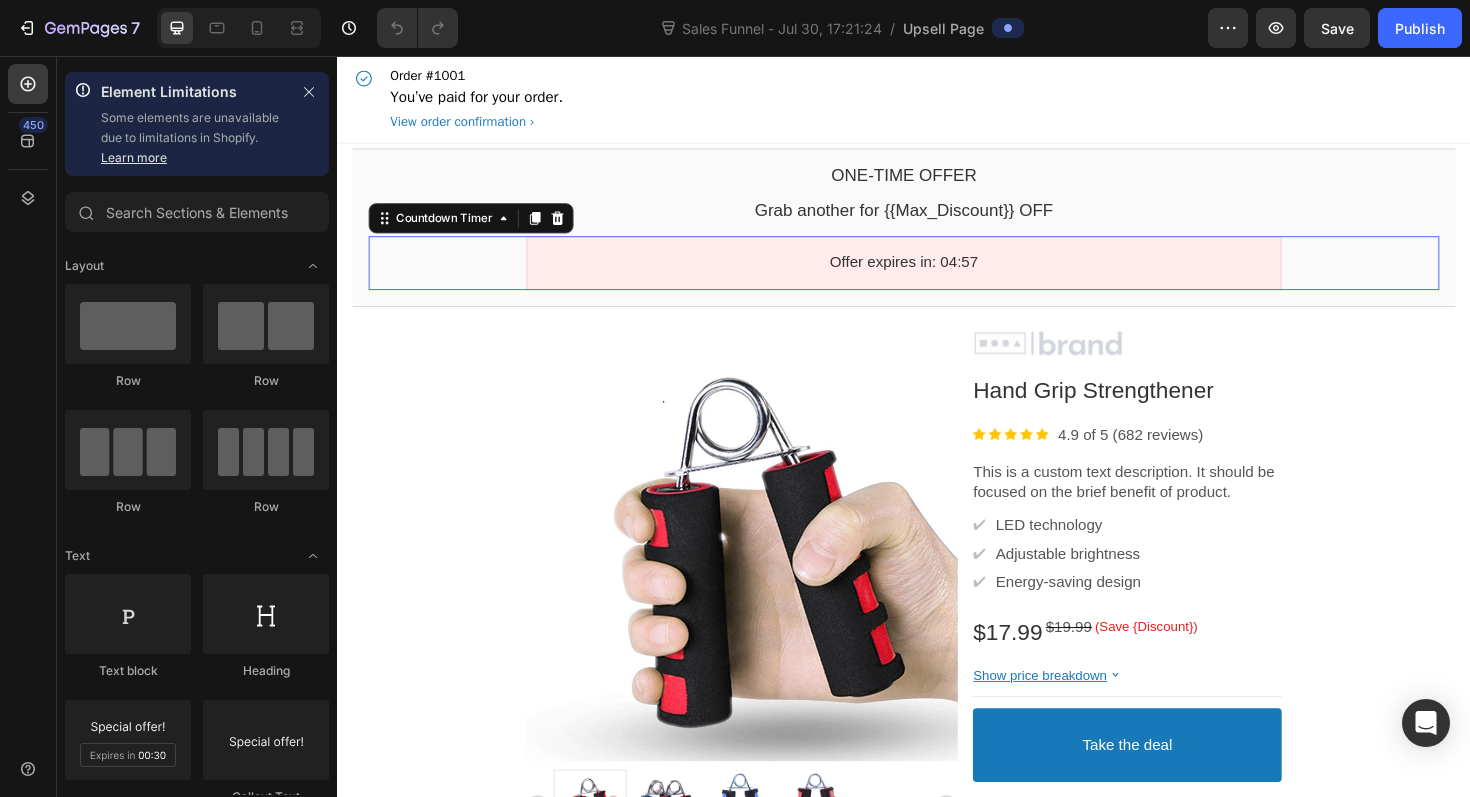 click on "Offer expires in: 04:57" at bounding box center [937, 275] 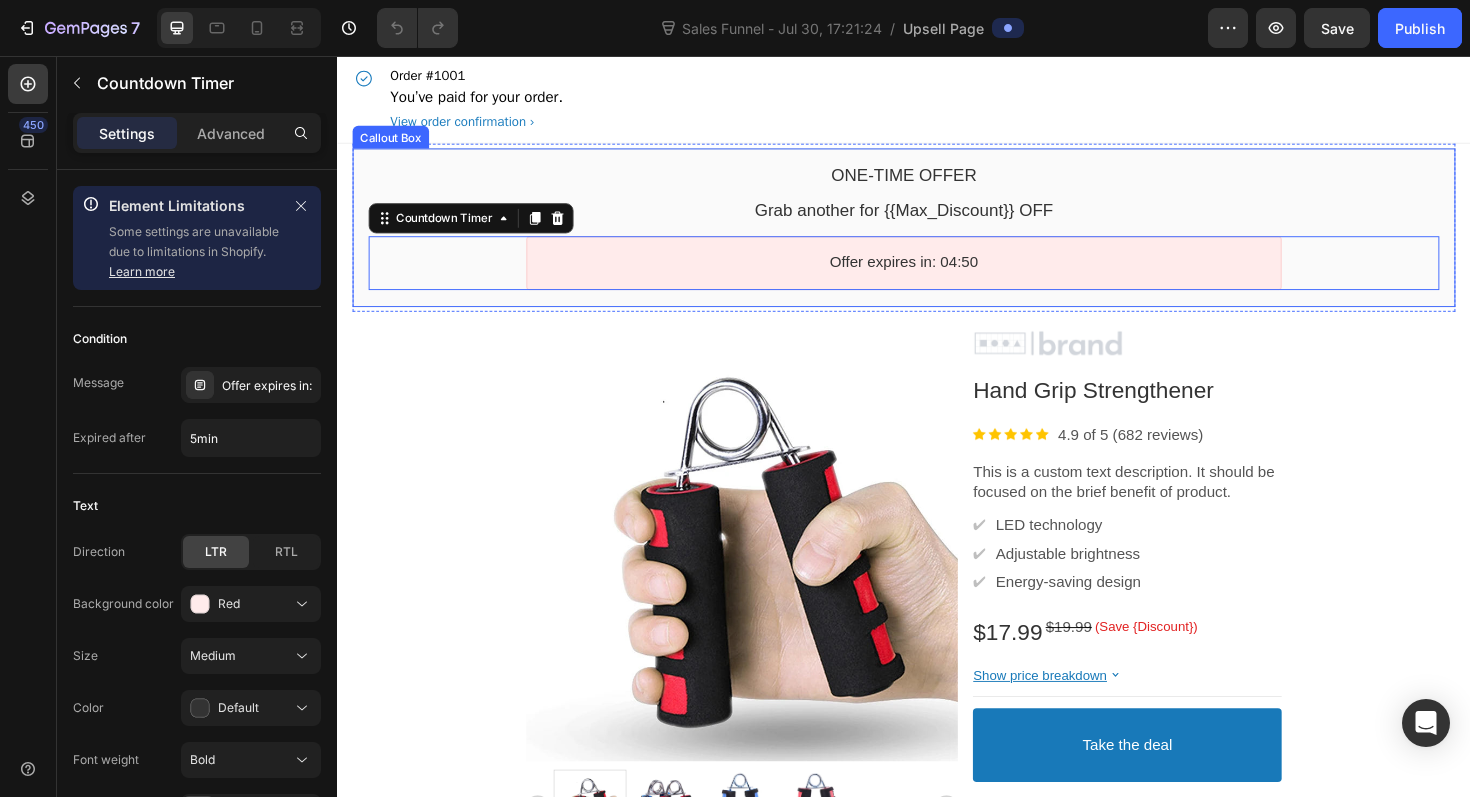 click on "One-time Offer Callout Text Grab another for {{Max_Discount}} OFF Callout Text Offer expires in: 04:50 Countdown Timer" at bounding box center (937, 238) 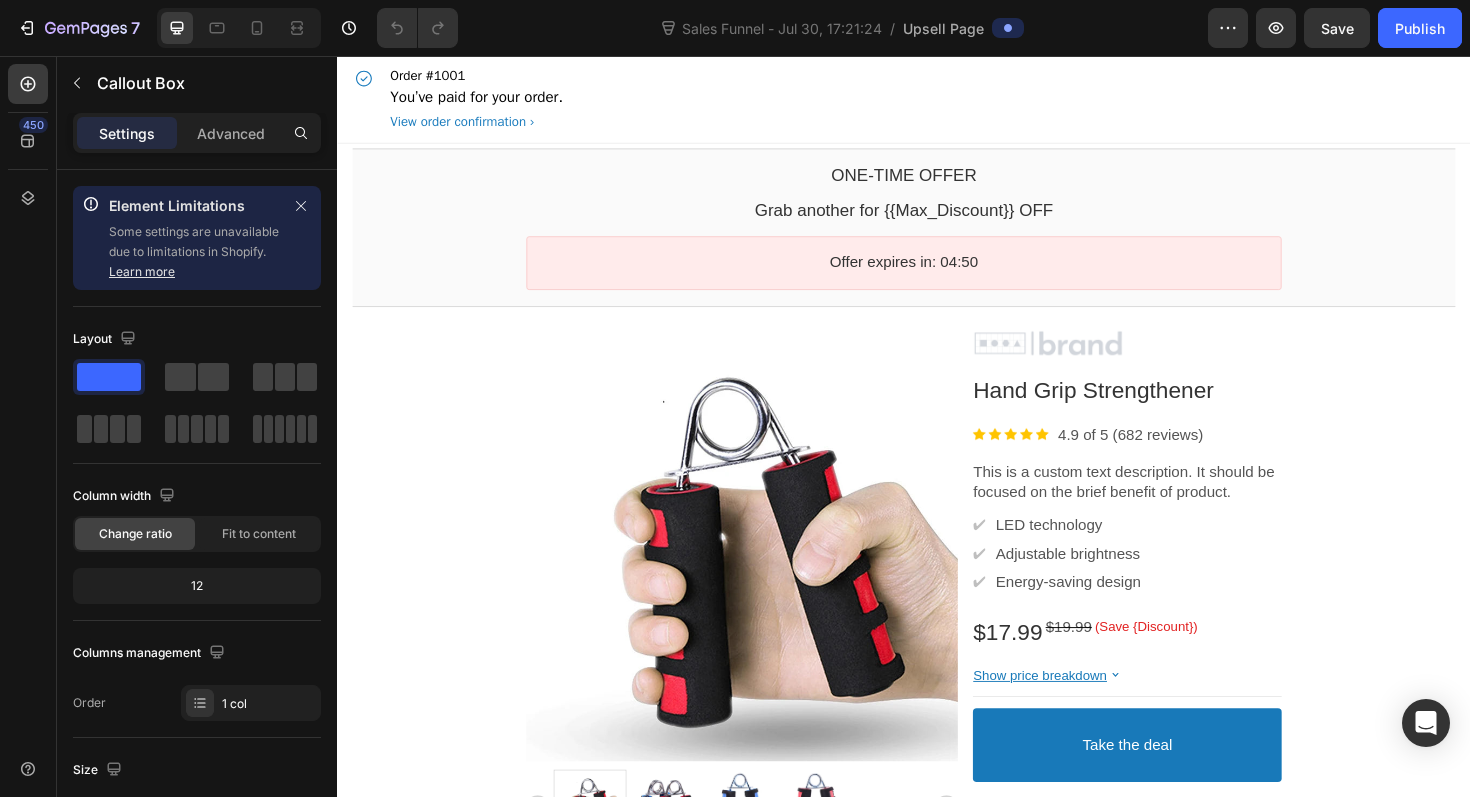click on "Product Images Image Hand Grip Strengthener Product Title Image 4.9 of 5 (682 reviews) Text block Row This is a custom text description. It should be focused on the brief benefit of product. Text block ✔ Text block LED technology Text block Row ✔ Text block Adjustable brightness Text block Row ✔ Text block Energy-saving design Text block Row $17.99 Price $19.99 Price (Save {Discount}) Discount Tag Row Show price breakdown Price Breakdown Take the deal Accept Button Decline offer Decline Button Row Product Offer Section 2" at bounding box center [937, 618] 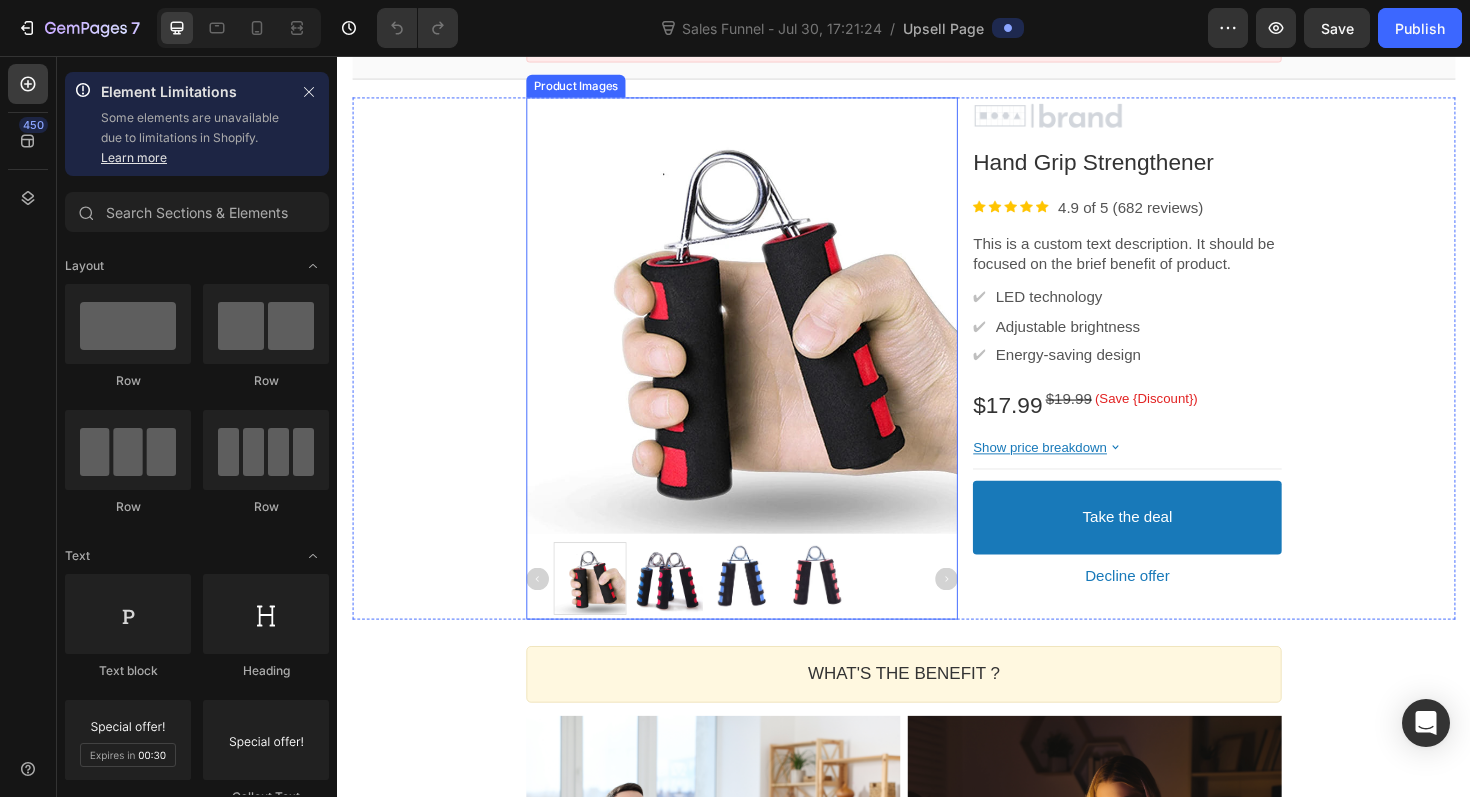 scroll, scrollTop: 238, scrollLeft: 0, axis: vertical 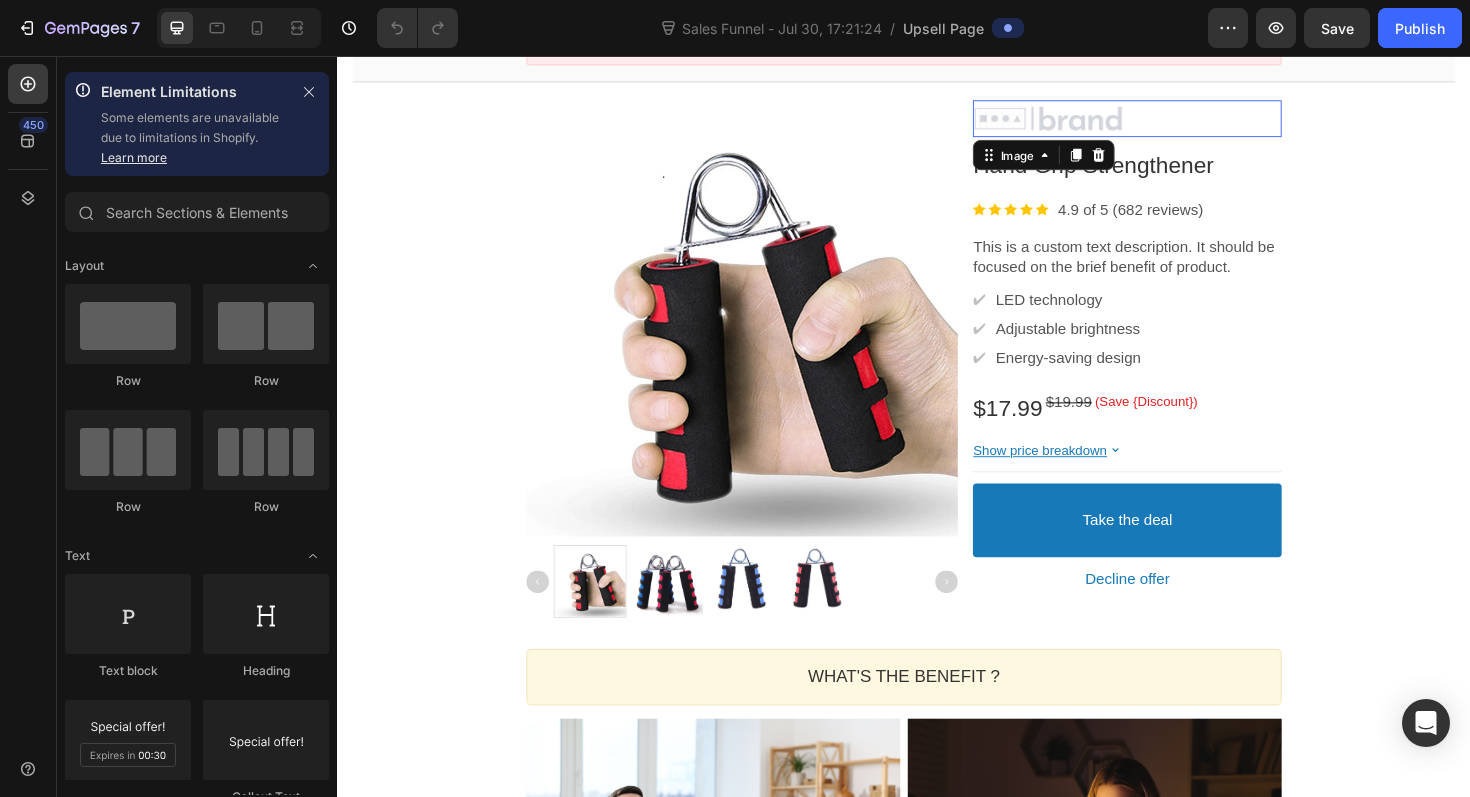 click at bounding box center (1173, 123) 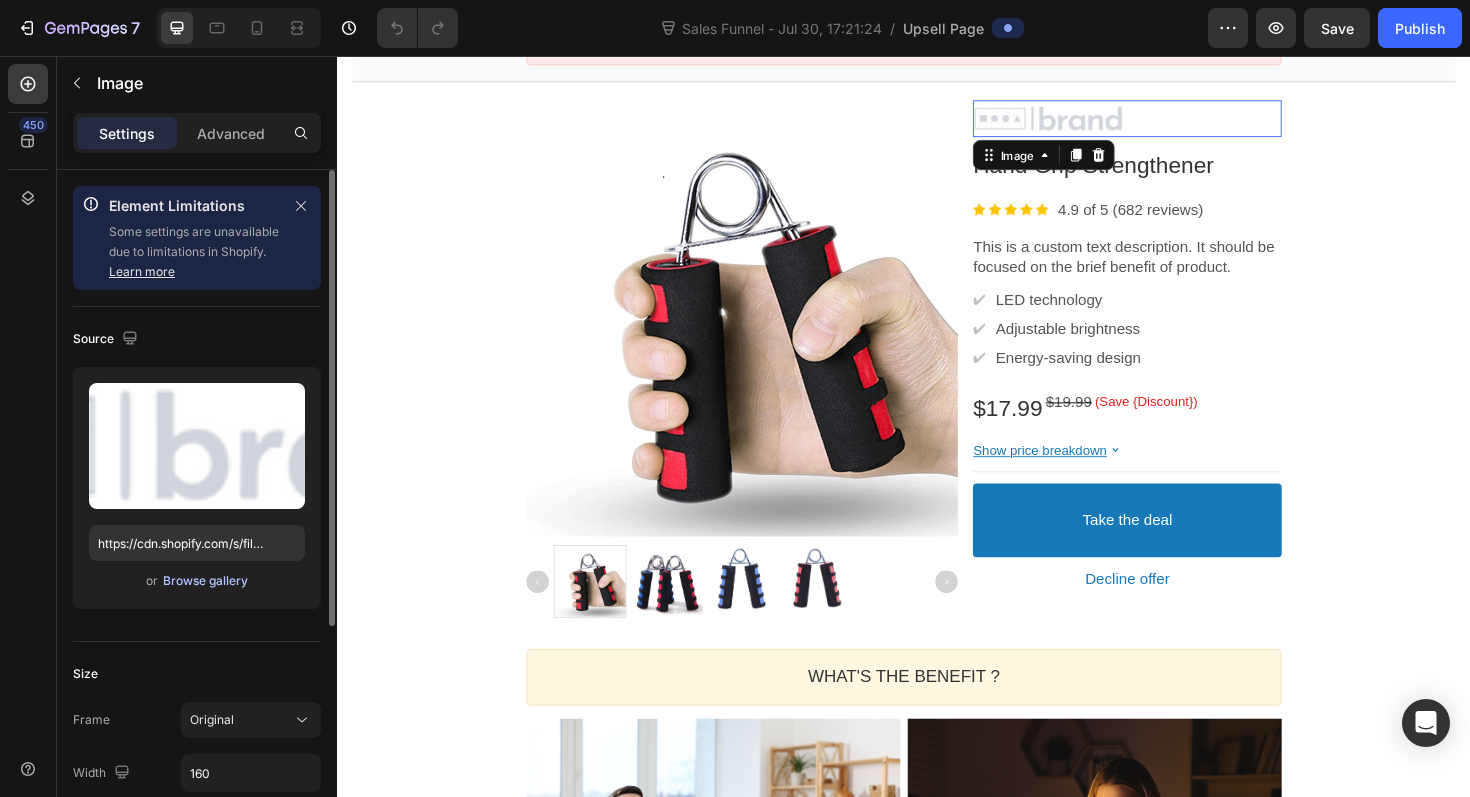 click on "Browse gallery" at bounding box center [205, 581] 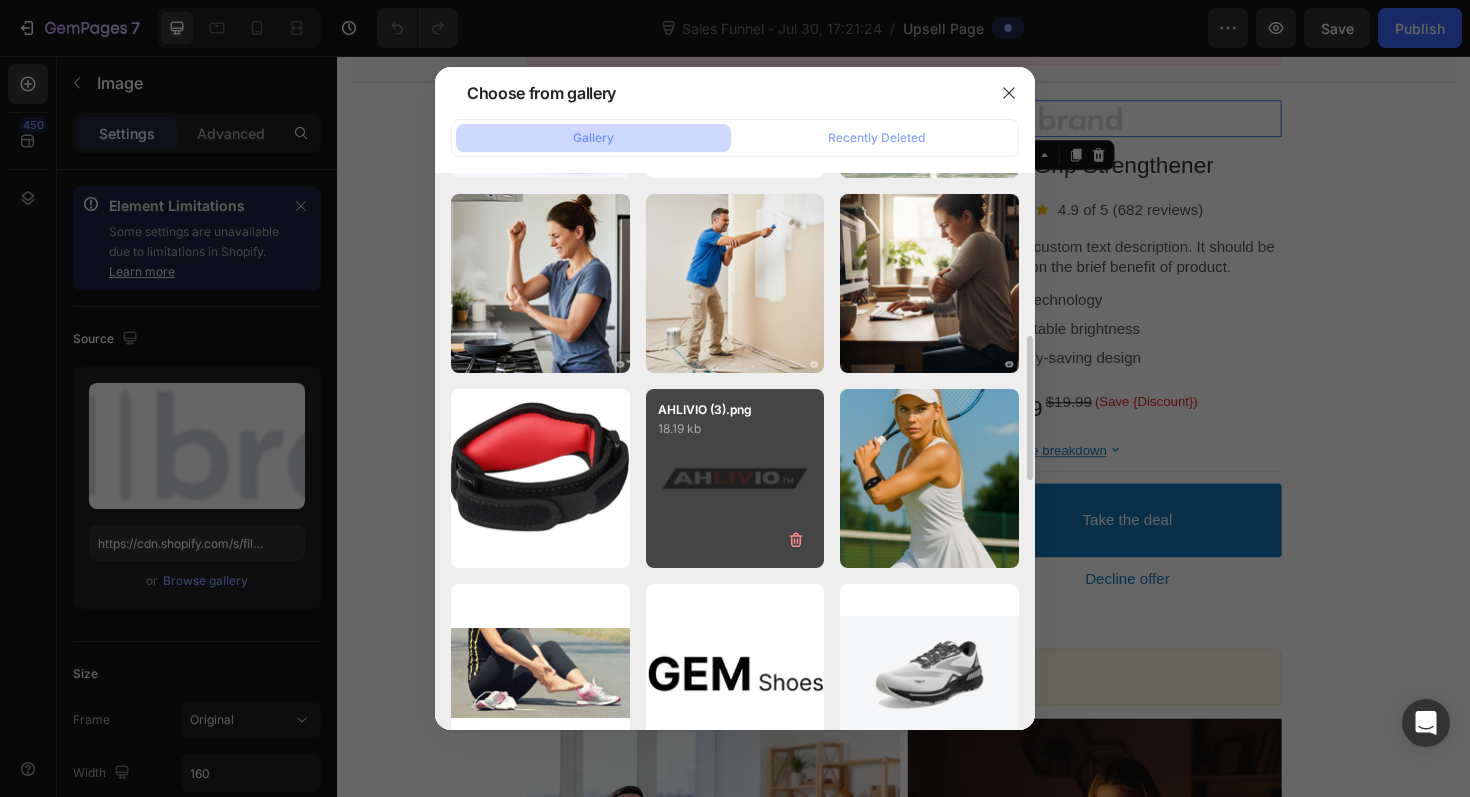 scroll, scrollTop: 779, scrollLeft: 0, axis: vertical 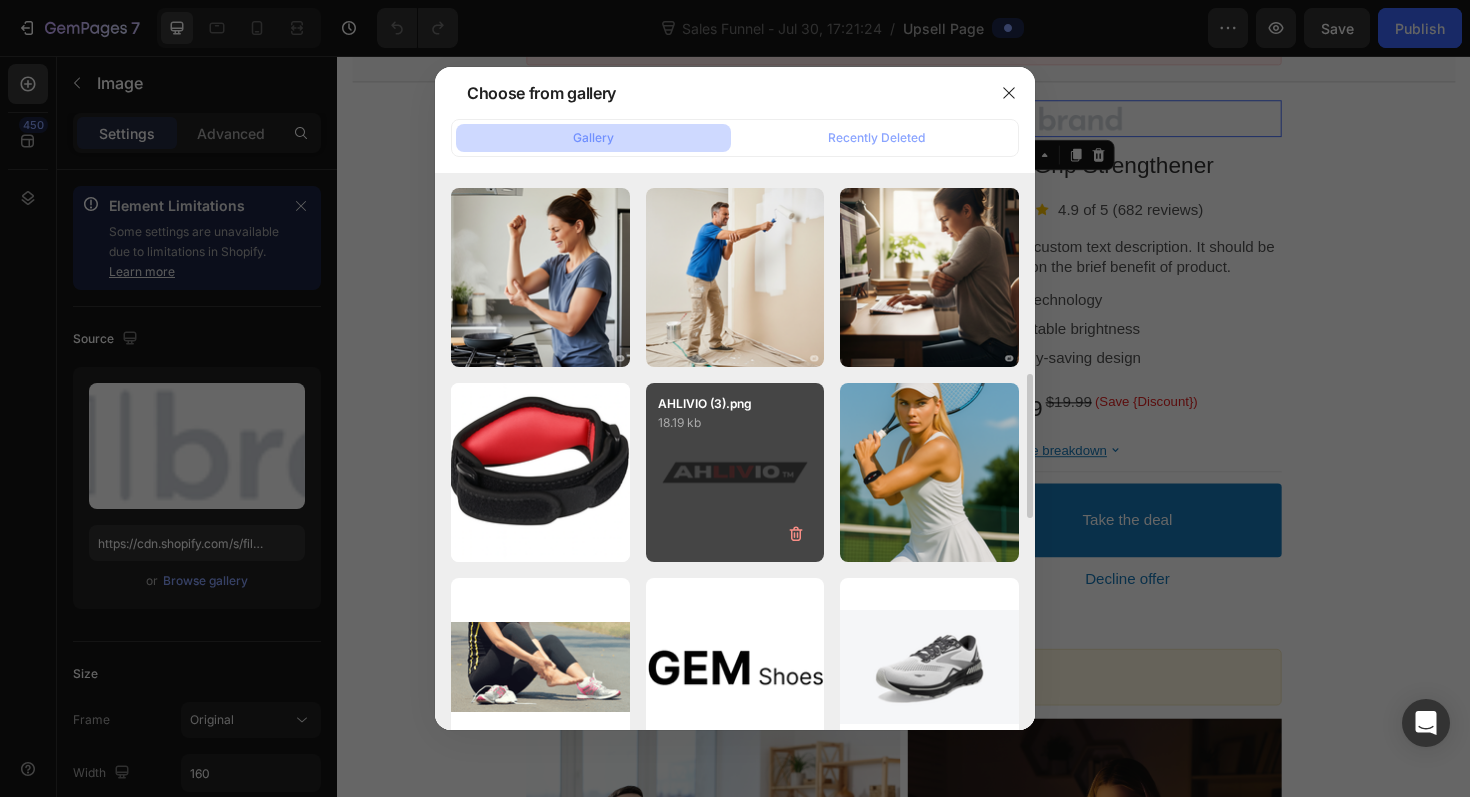 click on "AHLIVIO (3).png 18.19 kb" at bounding box center (735, 472) 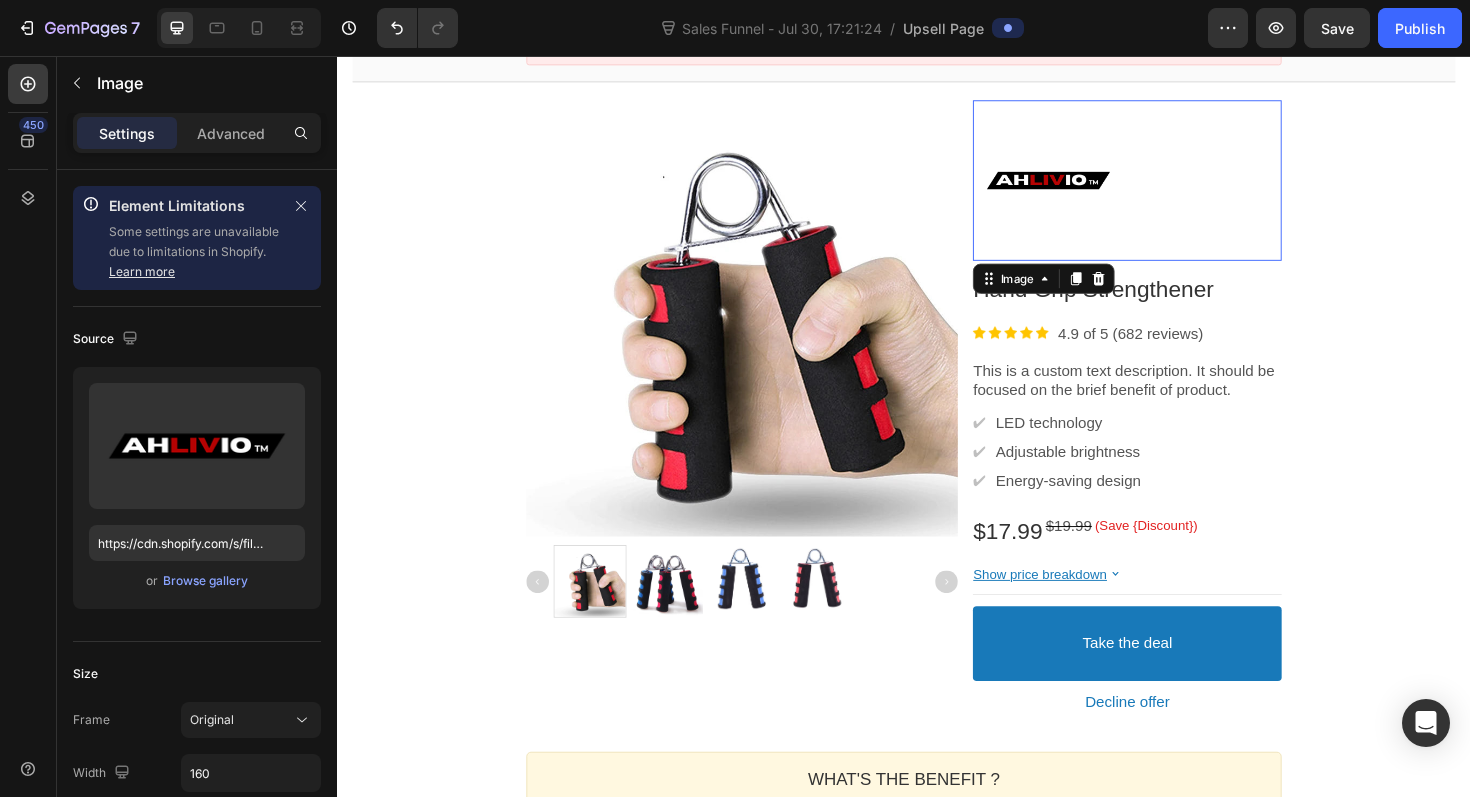click at bounding box center [1173, 188] 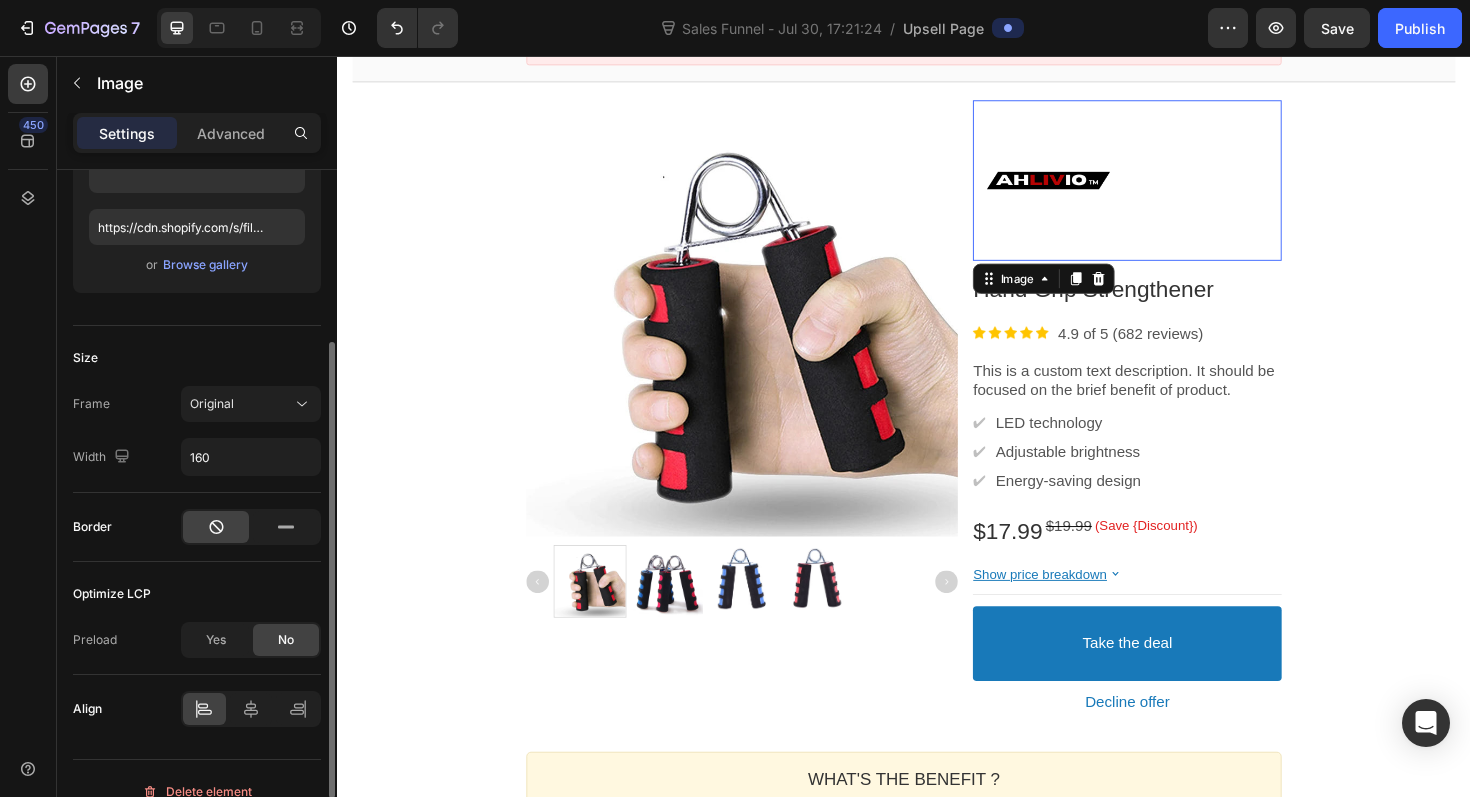 scroll, scrollTop: 342, scrollLeft: 0, axis: vertical 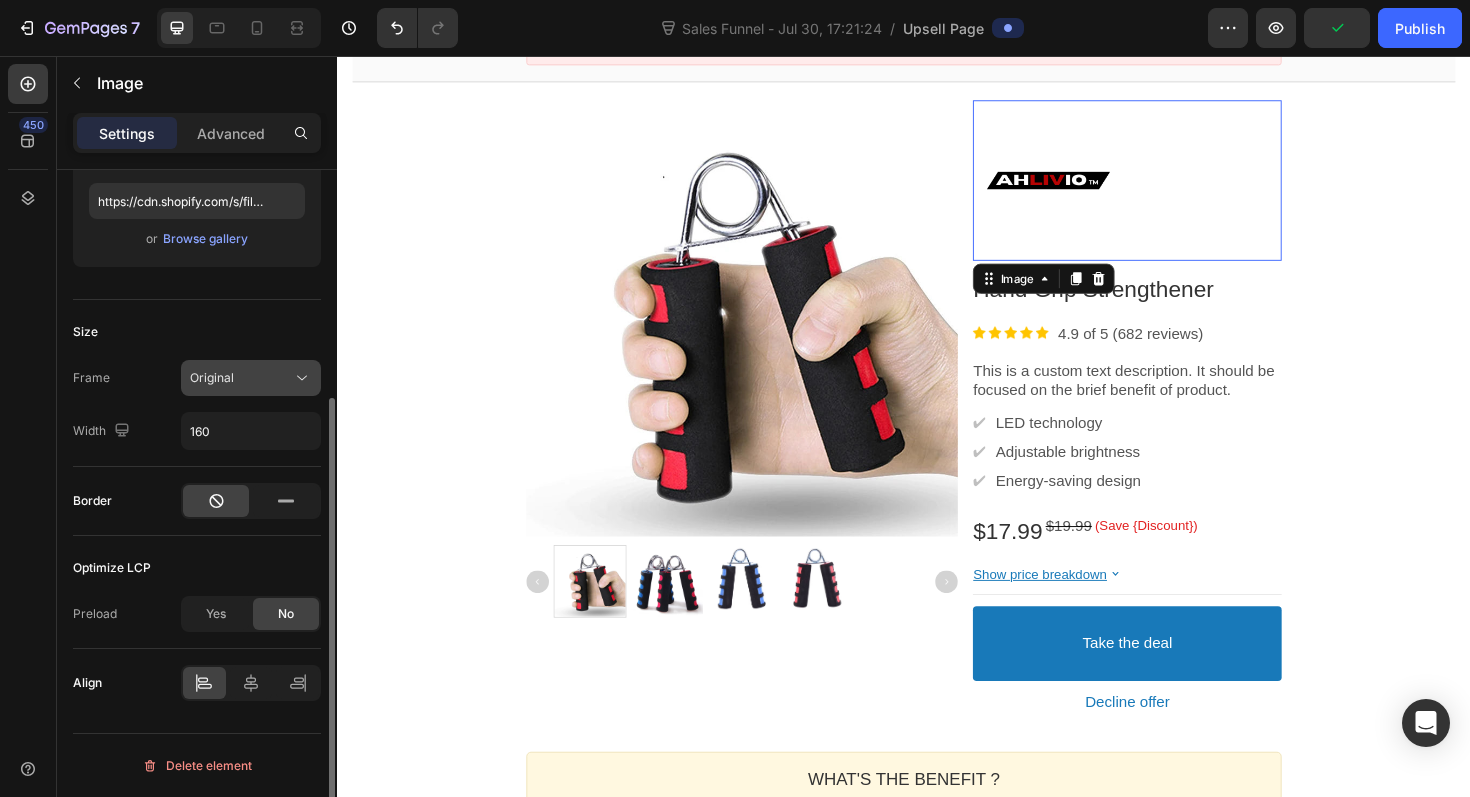 click on "Original" at bounding box center [241, 378] 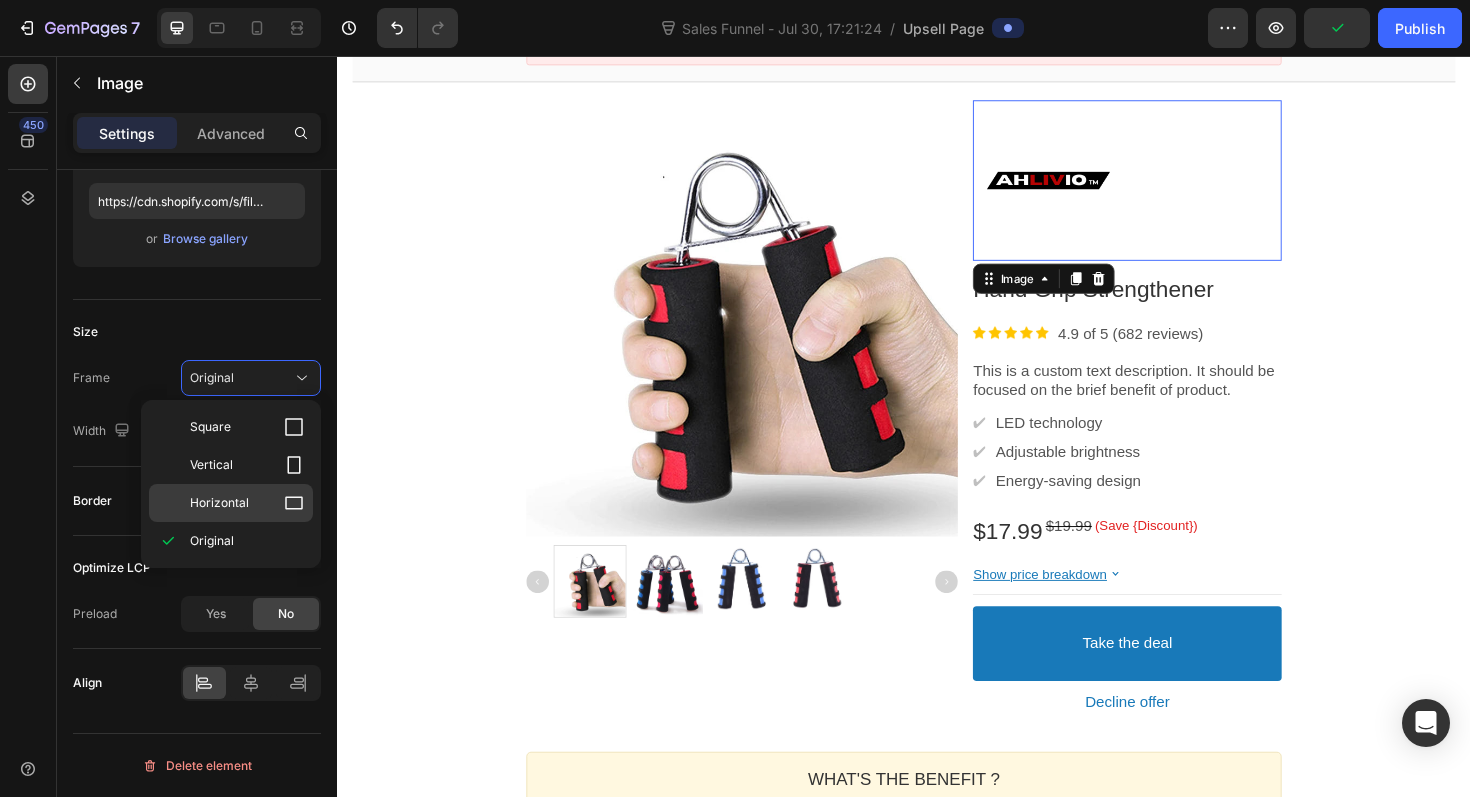 click on "Horizontal" at bounding box center [219, 503] 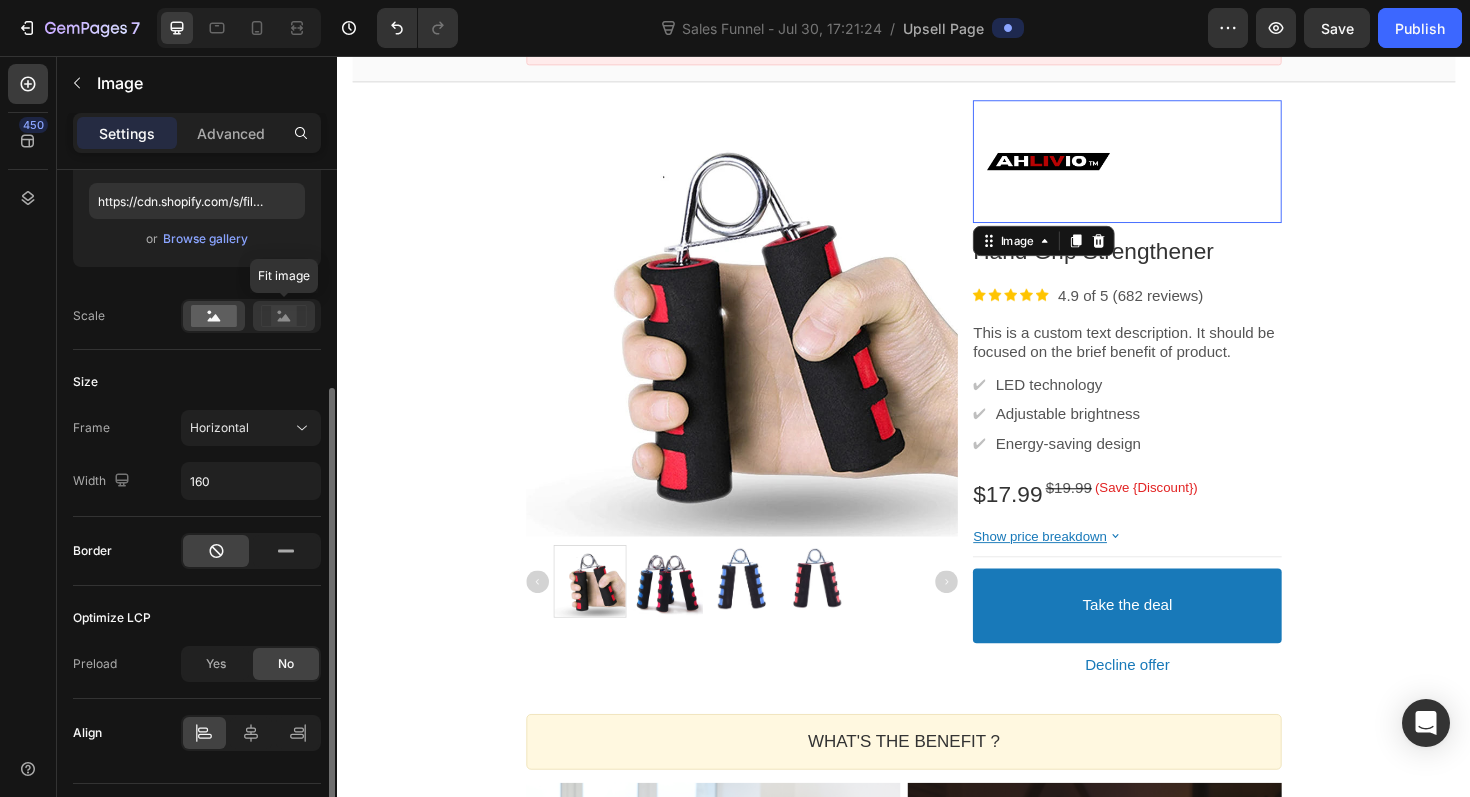 click 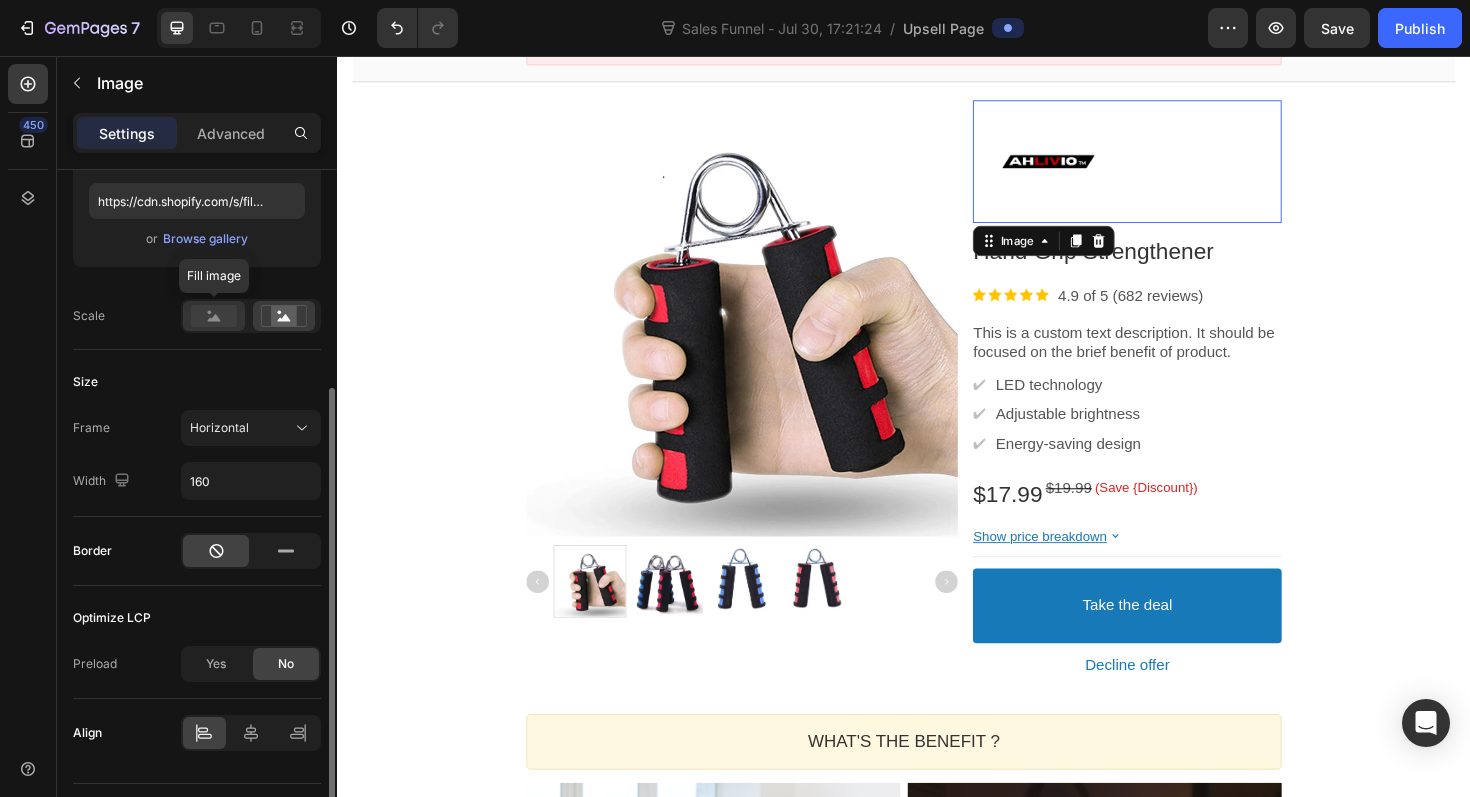 click 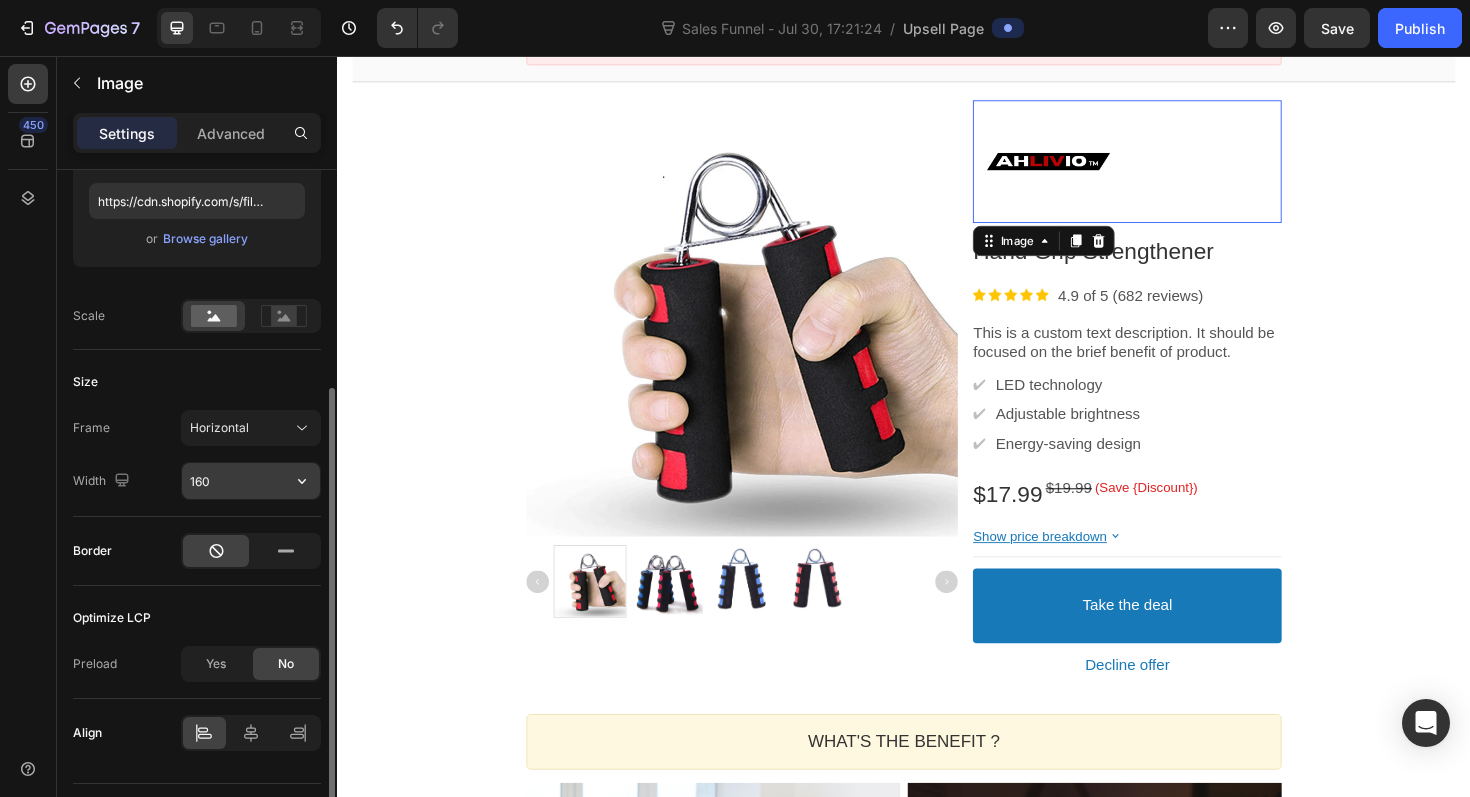 click on "160" at bounding box center (251, 481) 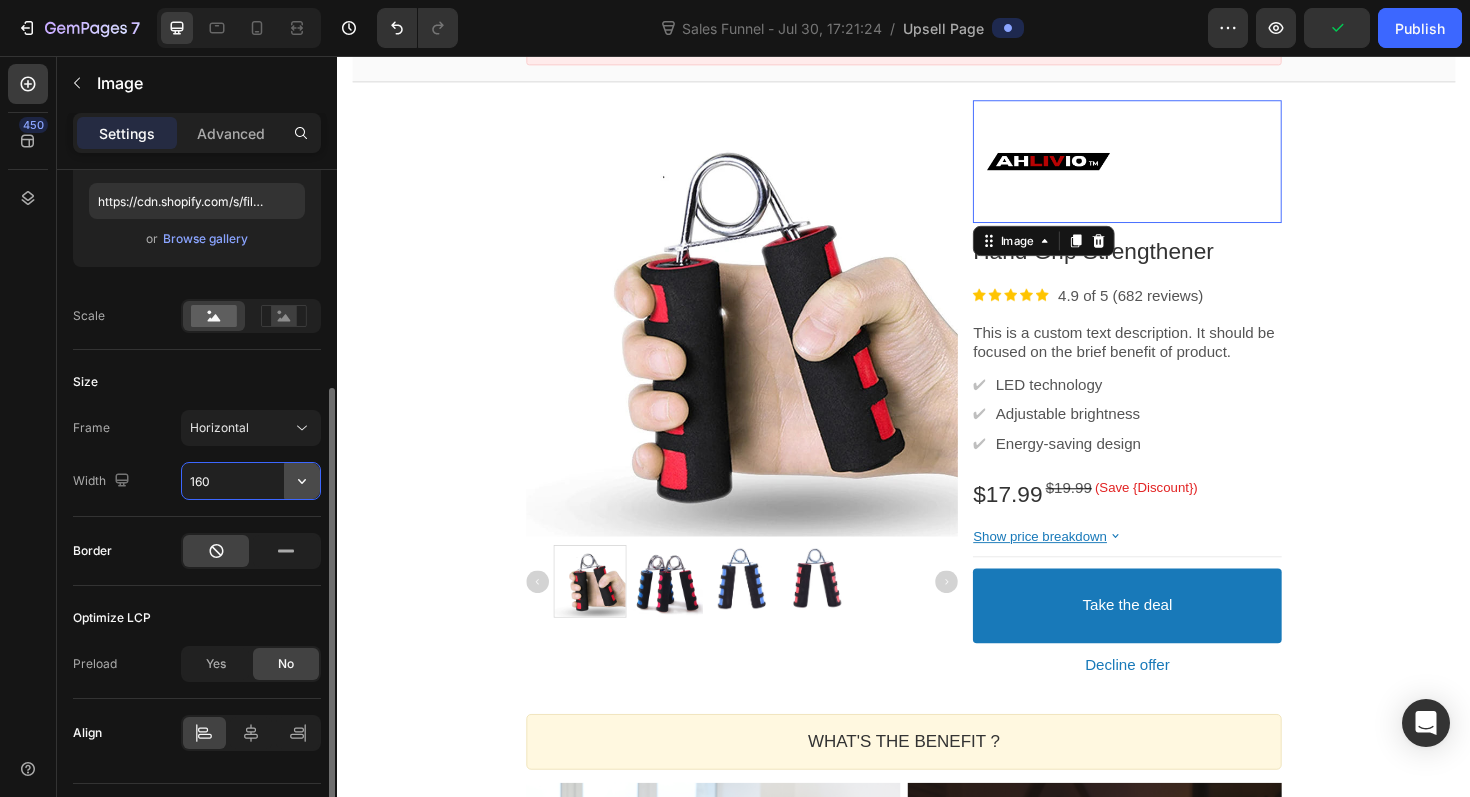 click 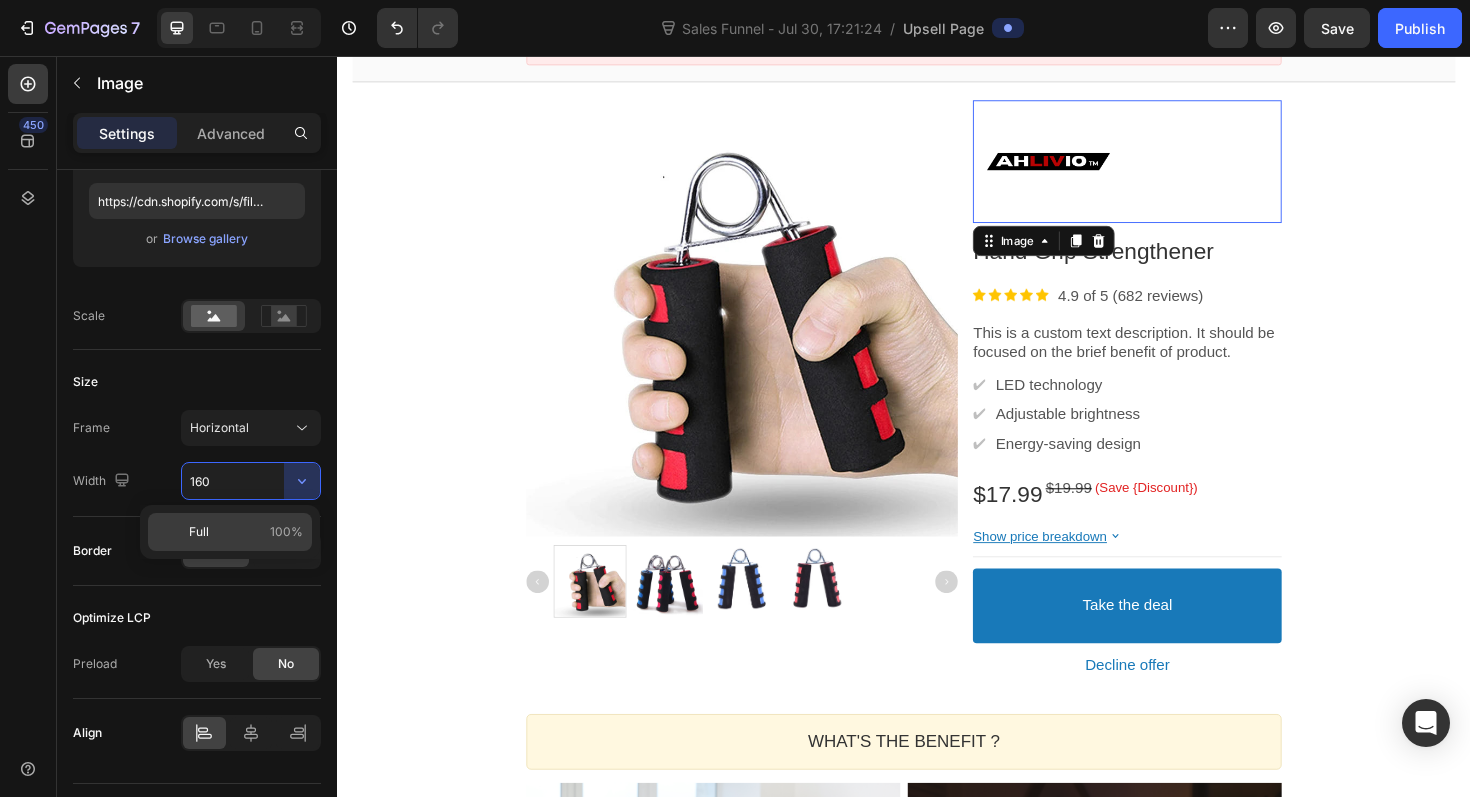 click on "Full 100%" 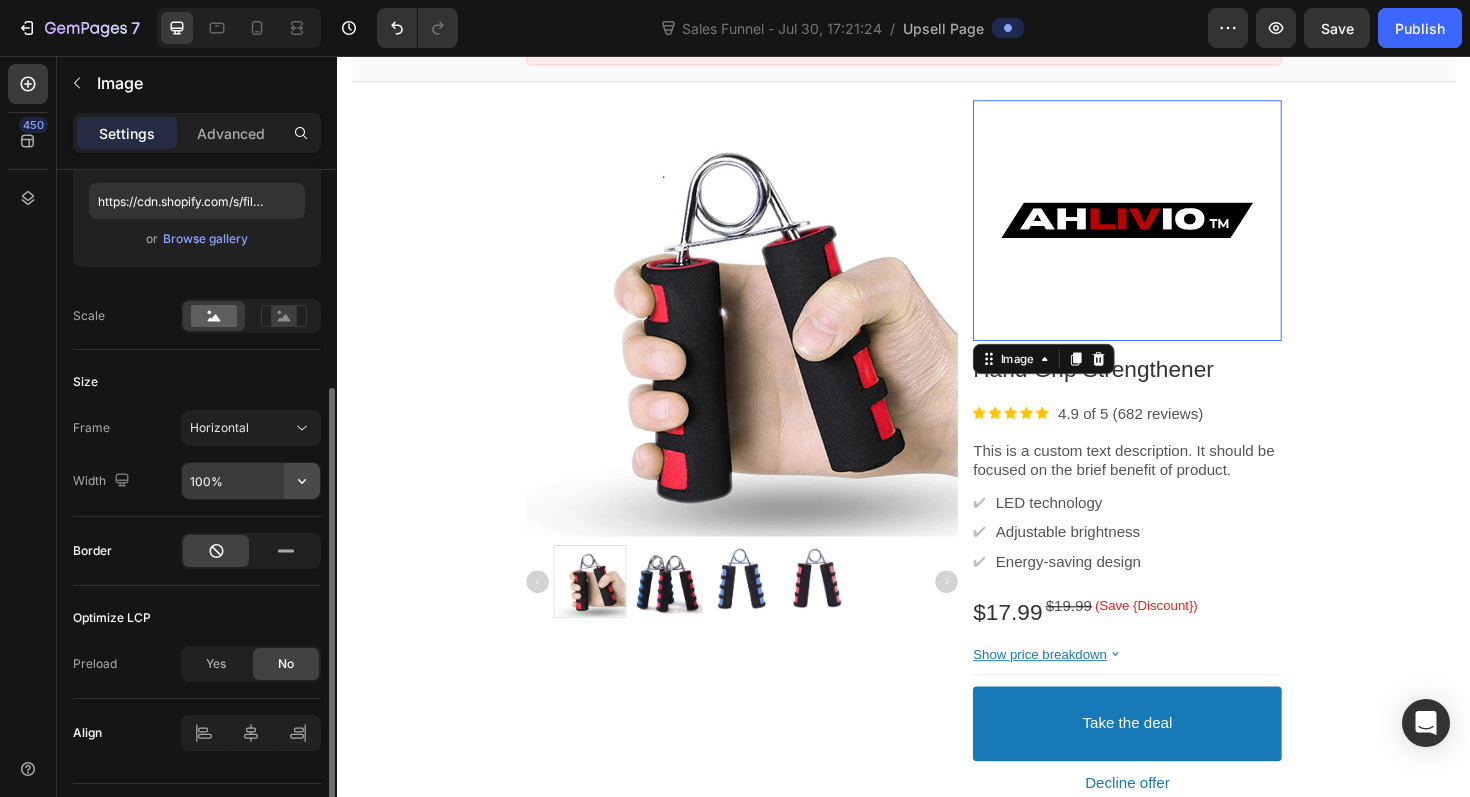 click 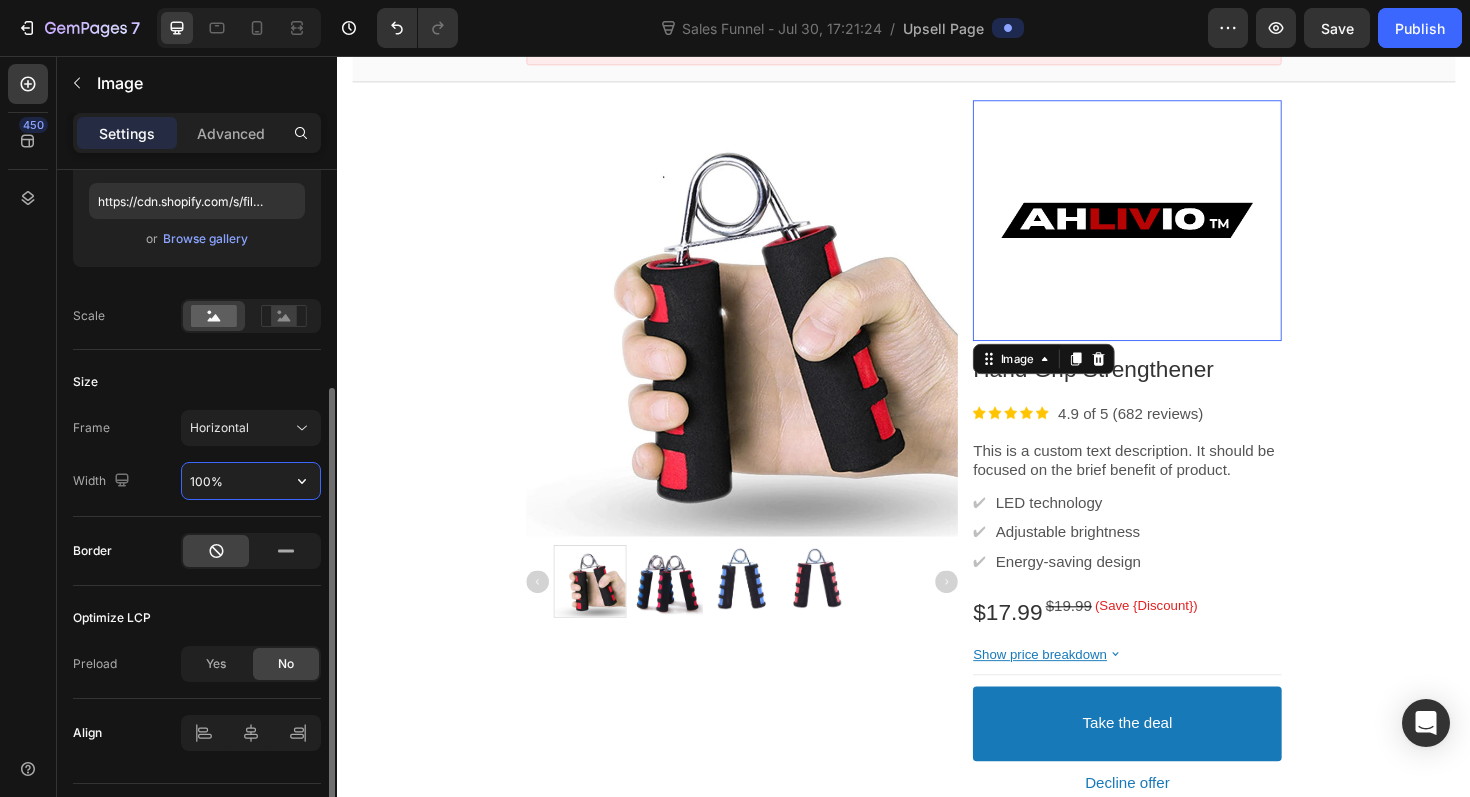 click on "100%" at bounding box center [251, 481] 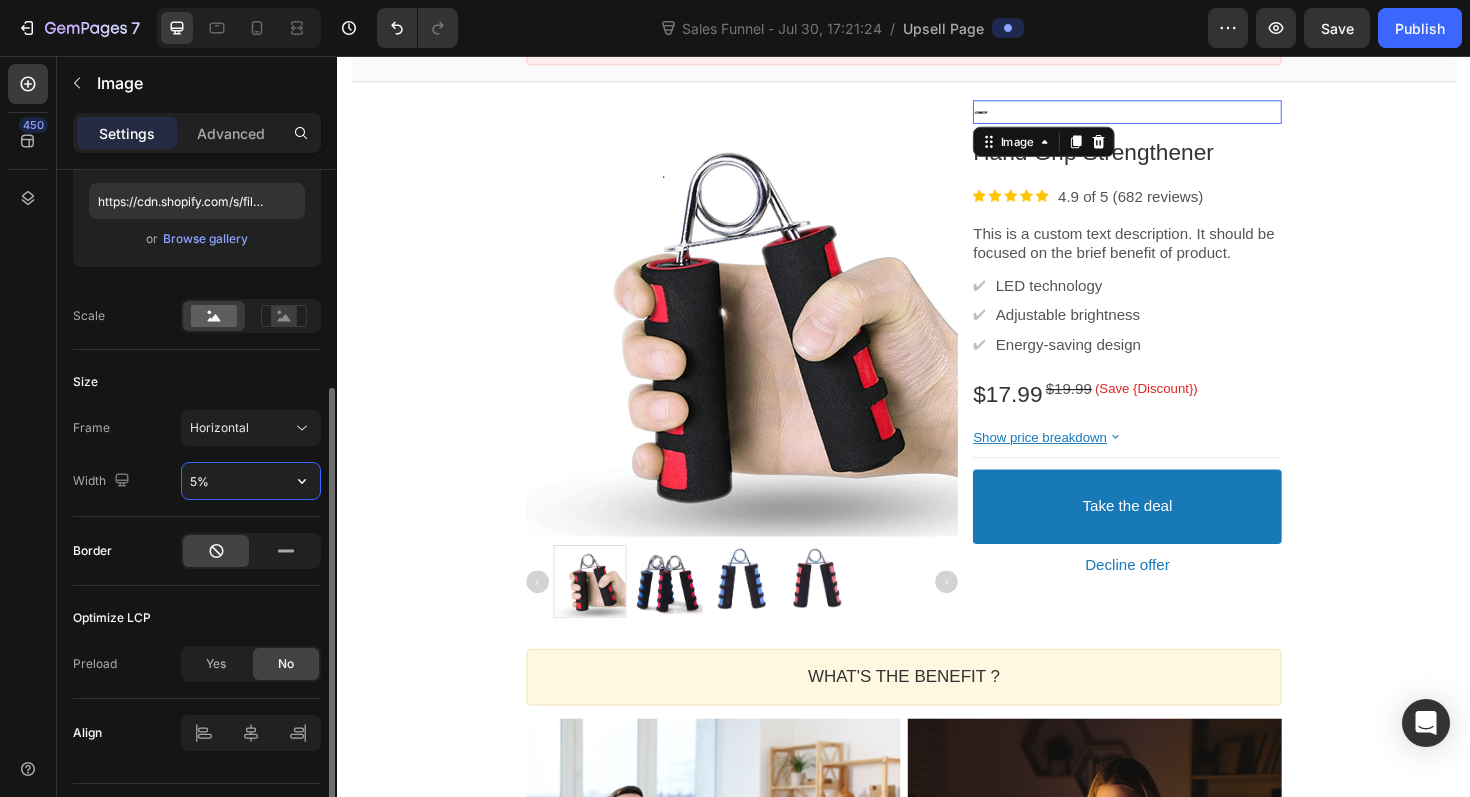 type on "50%" 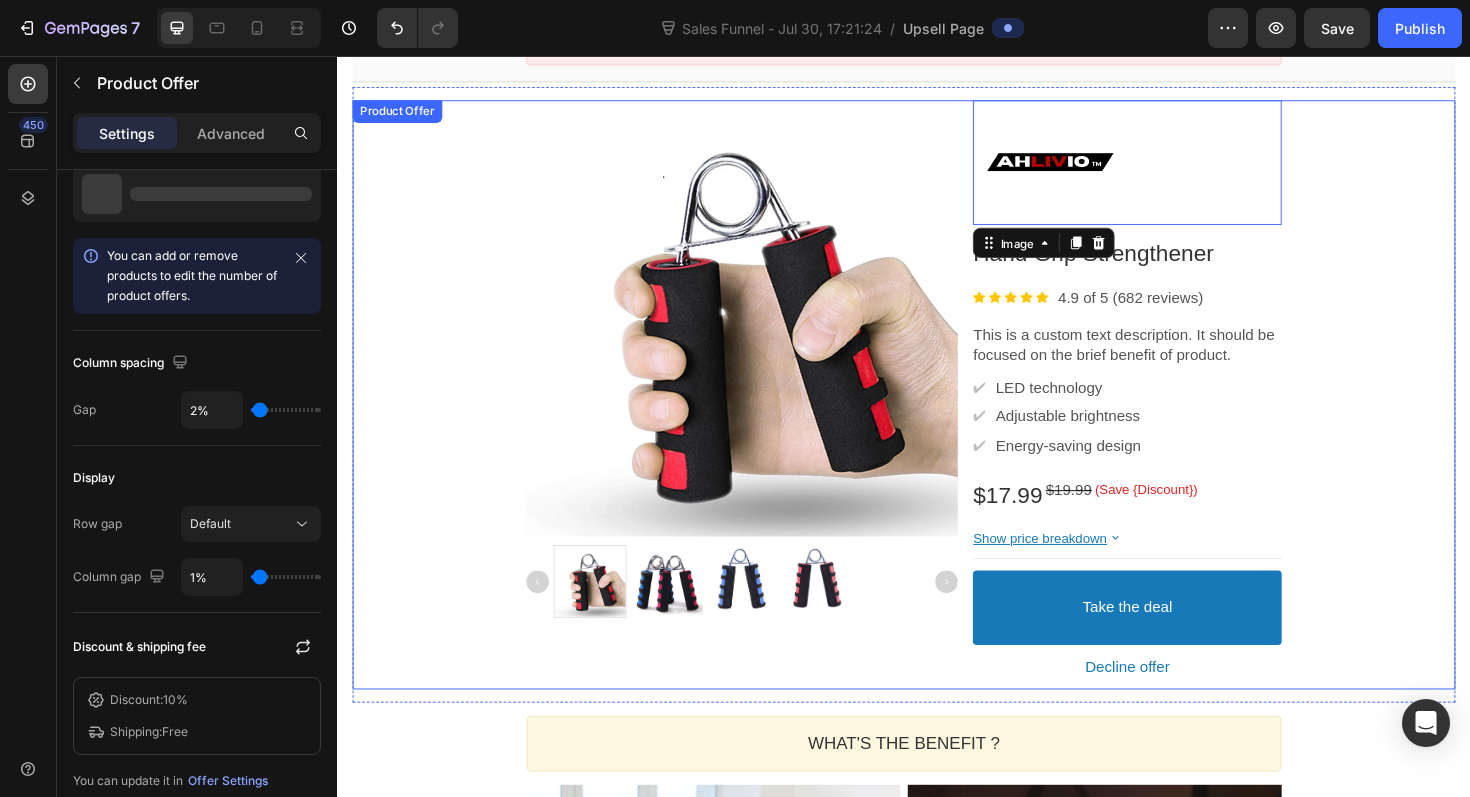 click on "Product Images Image   Hand Grip Strengthener Product Title Image 4.9 of 5 (682 reviews) Text block Row This is a custom text description. It should be focused on the brief benefit of product. Text block ✔ Text block LED technology Text block Row ✔ Text block Adjustable brightness Text block Row ✔ Text block Energy-saving design Text block Row $17.99 Price $19.99 Price (Save {Discount}) Discount Tag Row Show price breakdown Price Breakdown Take the deal Accept Button Decline offer Decline Button Row" at bounding box center (937, 415) 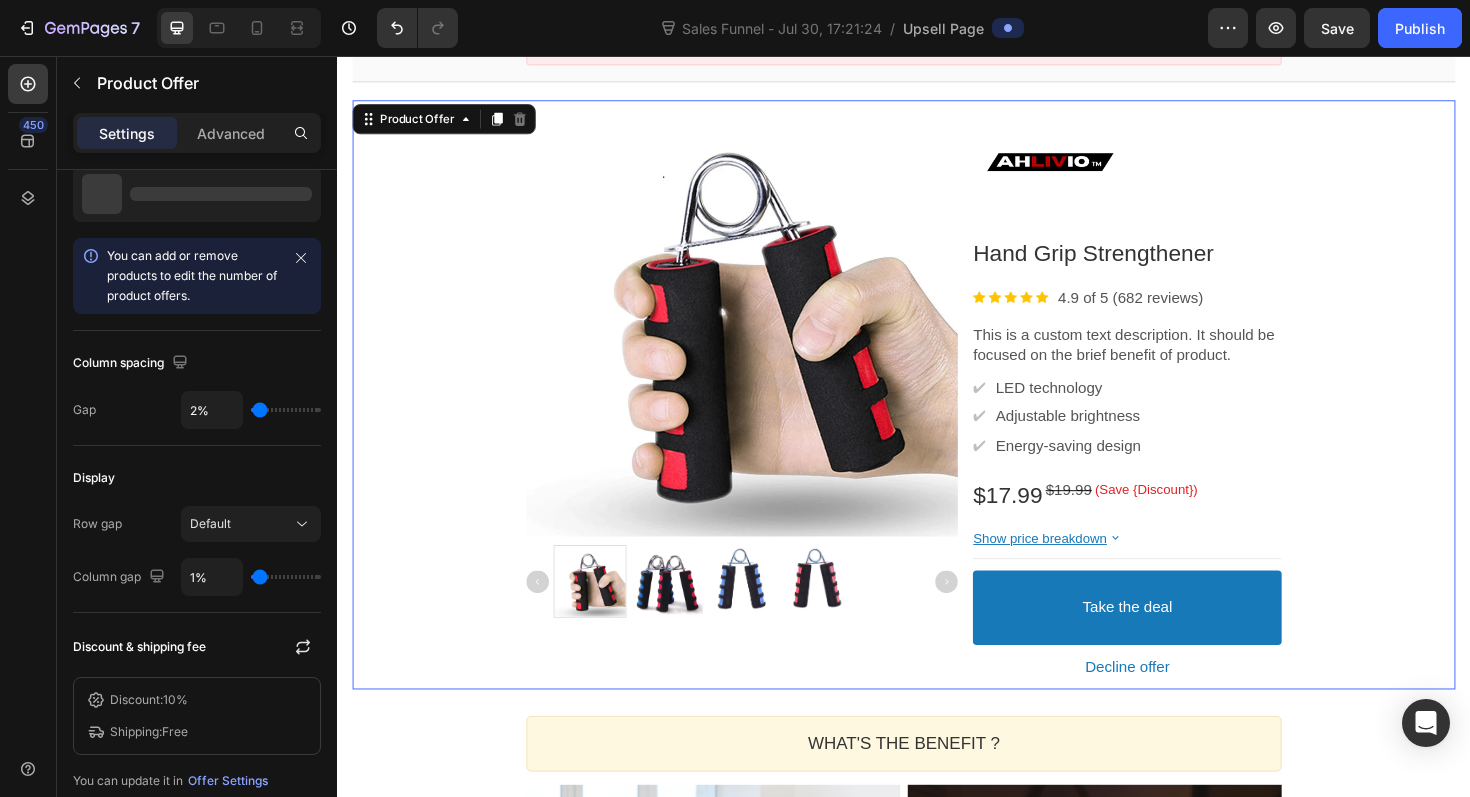 scroll, scrollTop: 0, scrollLeft: 0, axis: both 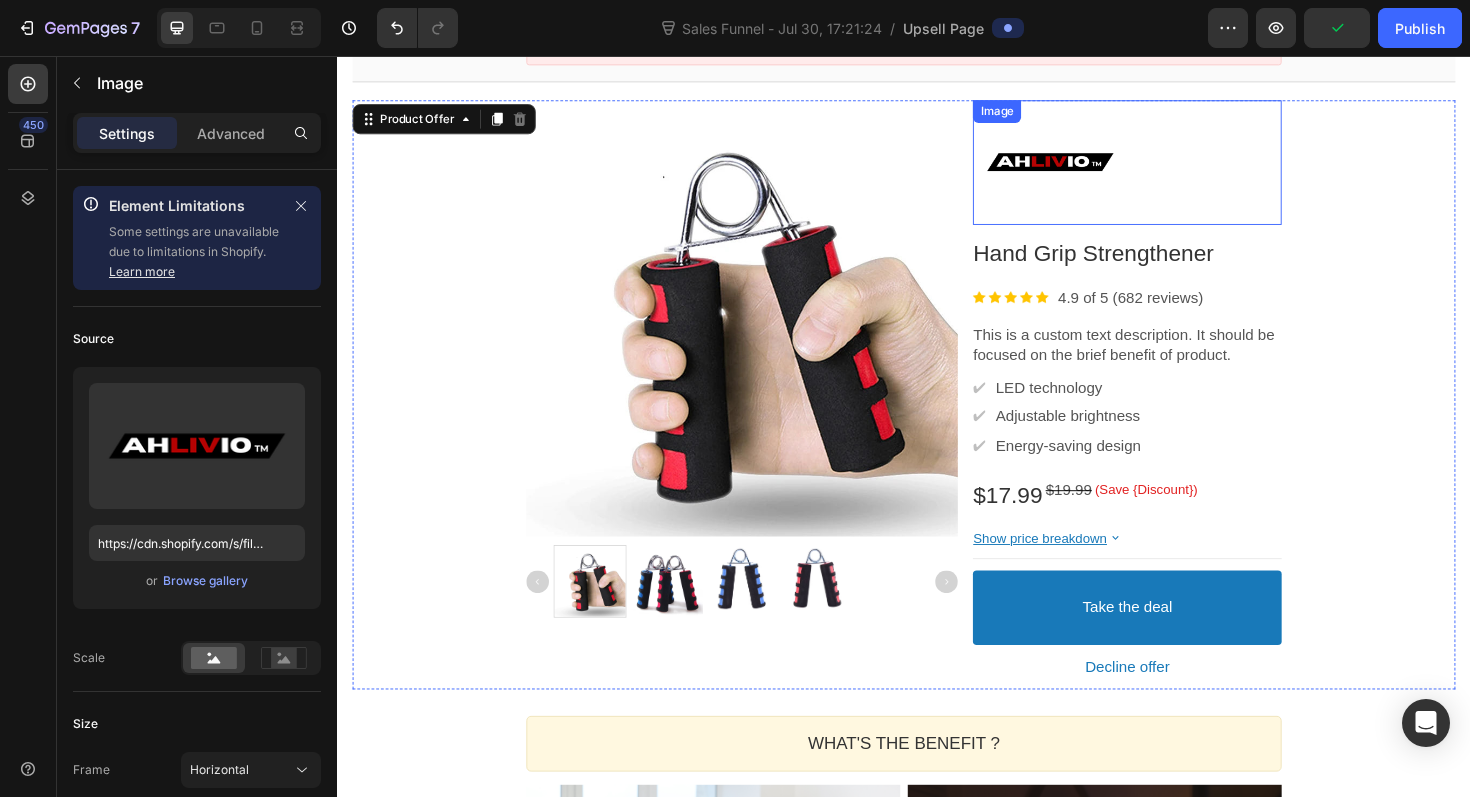 click at bounding box center (1173, 169) 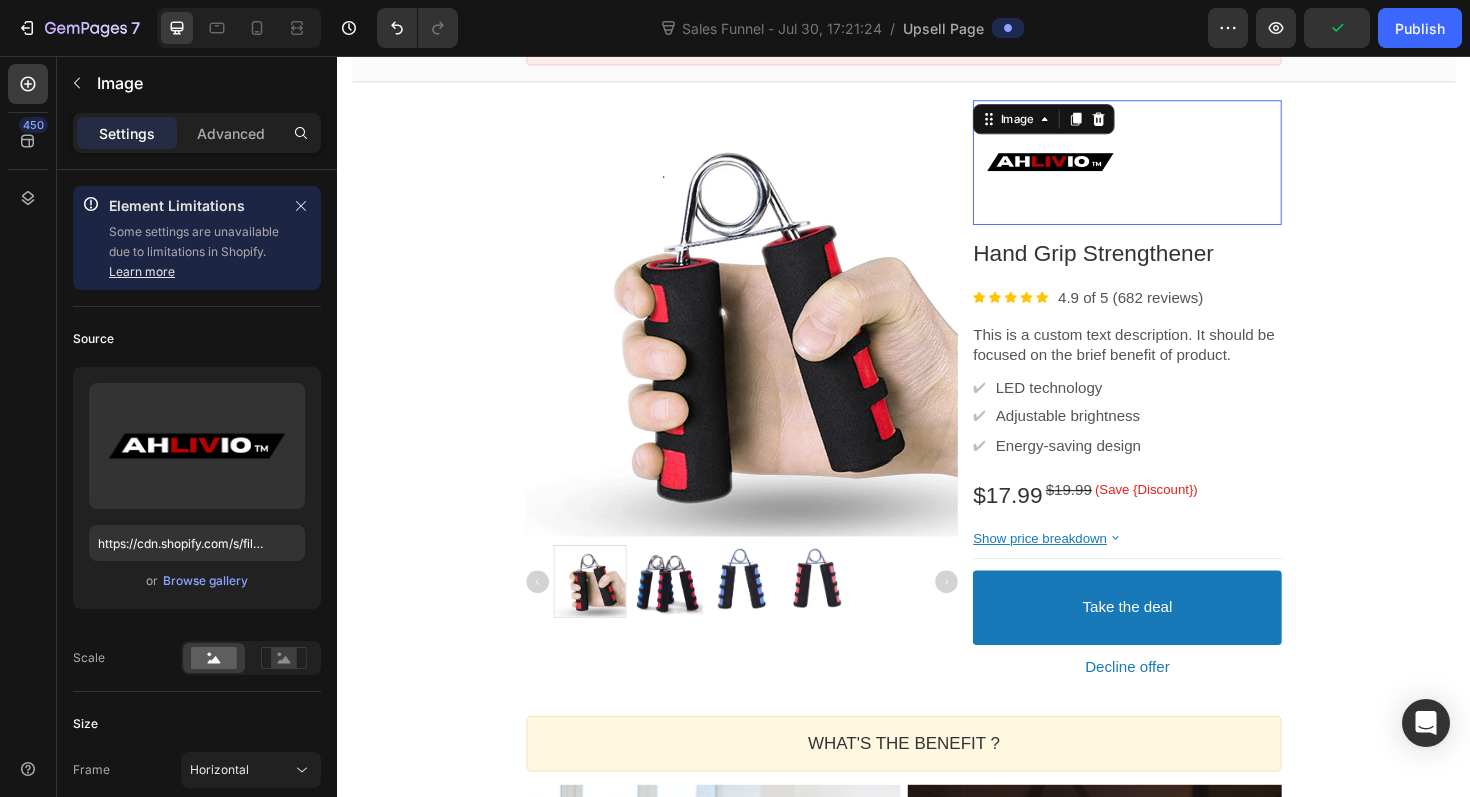 click at bounding box center [1173, 169] 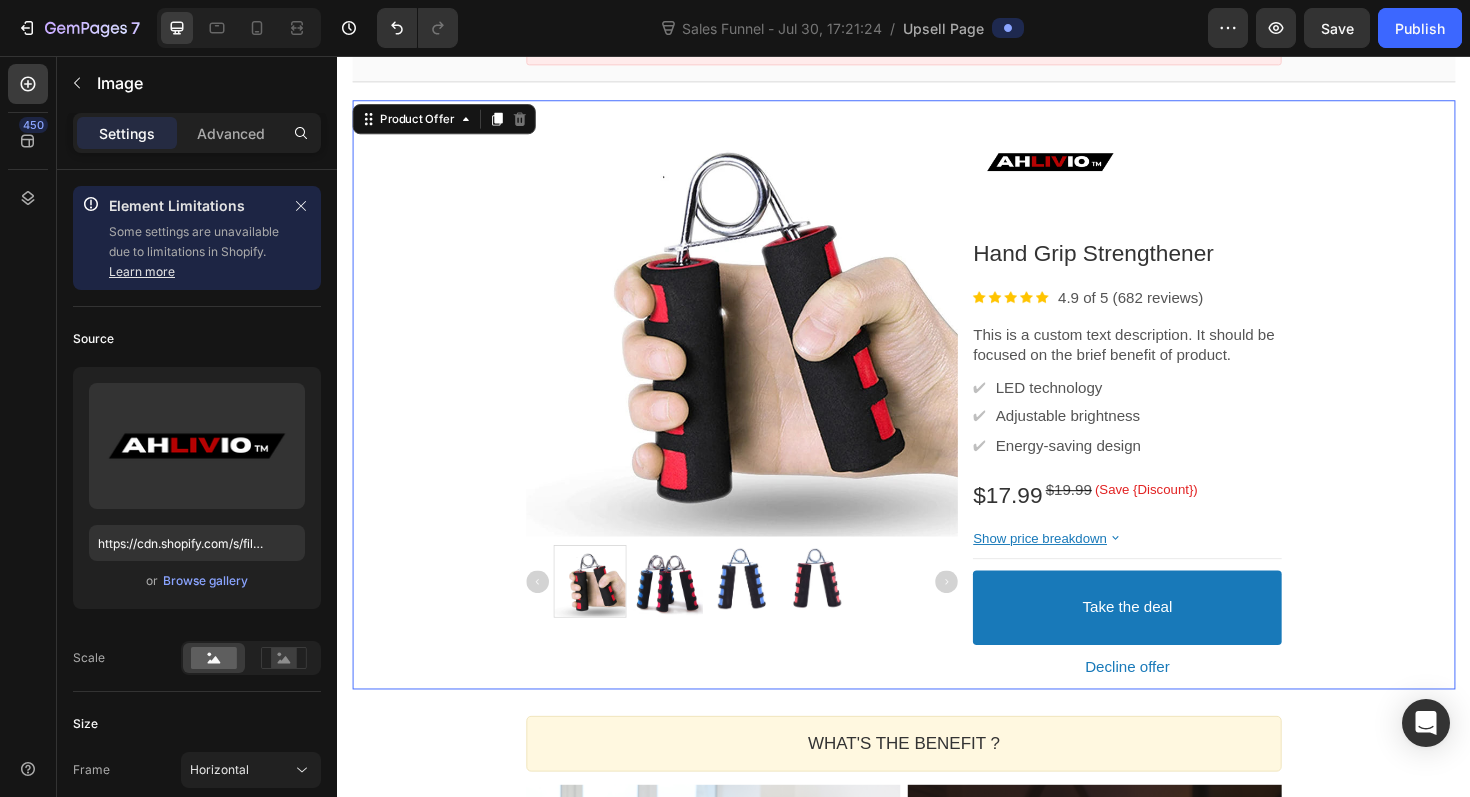 click on "Product Images Image Hand Grip Strengthener Product Title Image 4.9 of 5 (682 reviews) Text block Row This is a custom text description. It should be focused on the brief benefit of product. Text block ✔ Text block LED technology Text block Row ✔ Text block Adjustable brightness Text block Row ✔ Text block Energy-saving design Text block Row $17.99 Price $19.99 Price (Save {Discount}) Discount Tag Row Show price breakdown Price Breakdown Take the deal Accept Button Decline offer Decline Button Row" at bounding box center [937, 415] 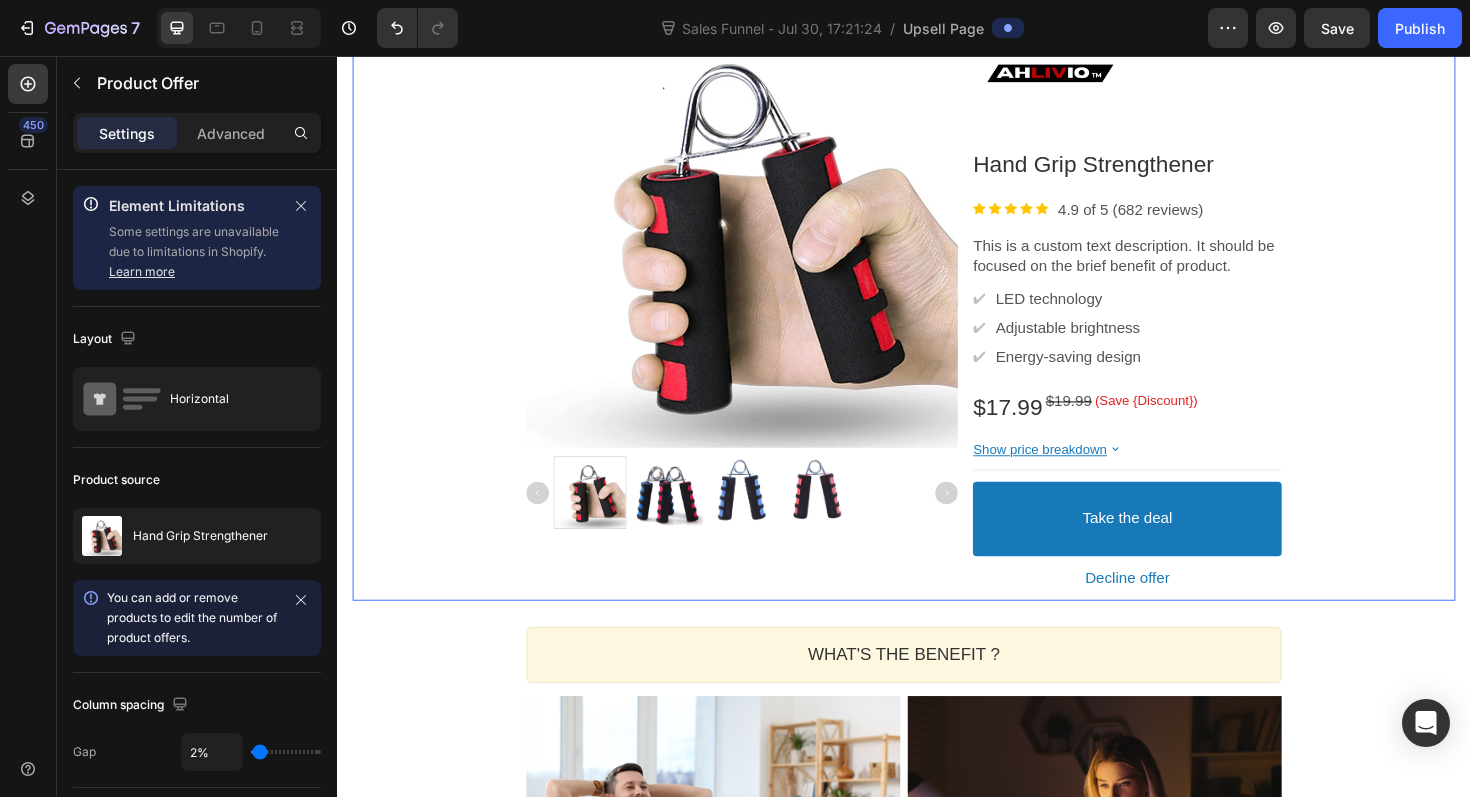 scroll, scrollTop: 338, scrollLeft: 0, axis: vertical 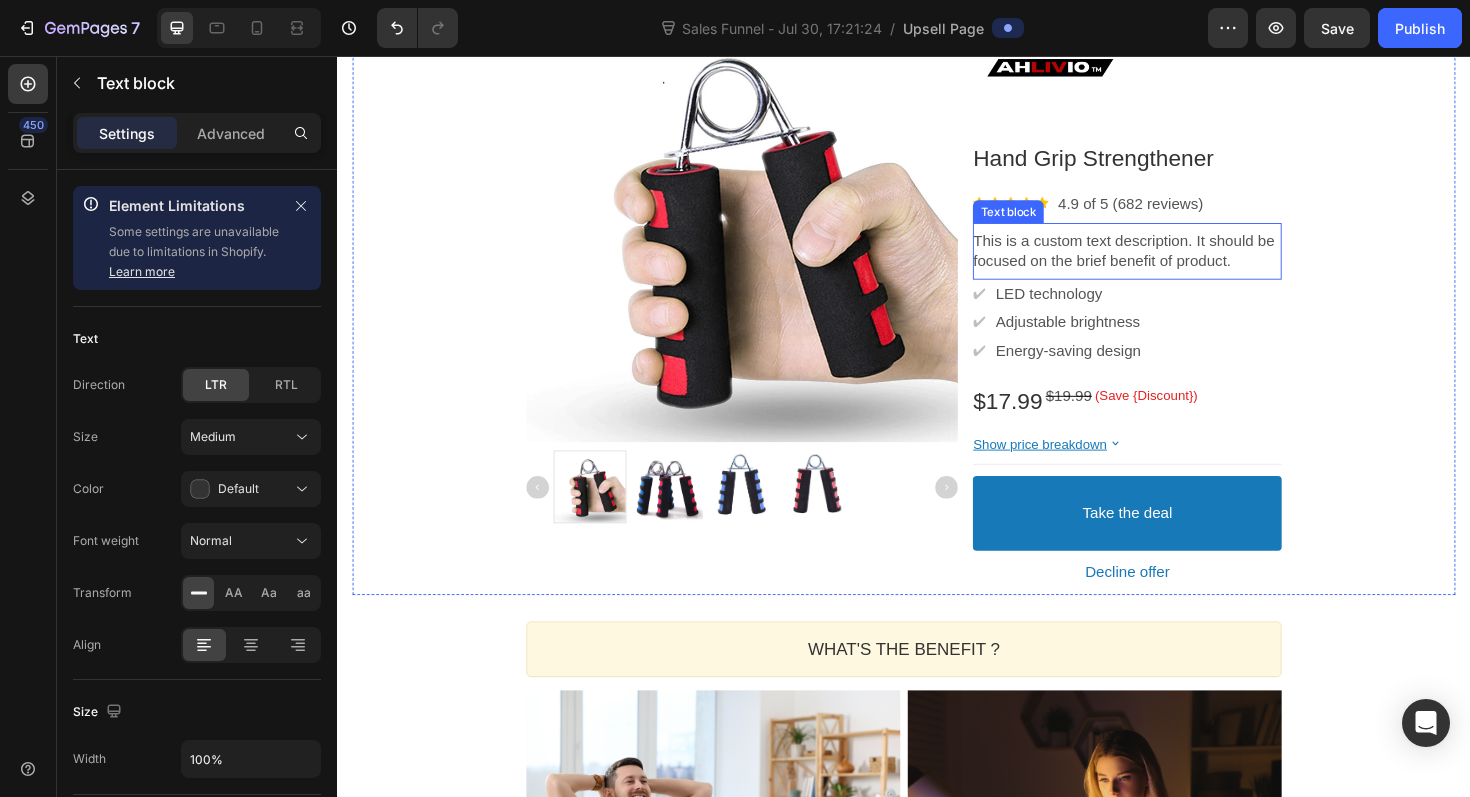 click on "This is a custom text description. It should be focused on the brief benefit of product." at bounding box center (1173, 263) 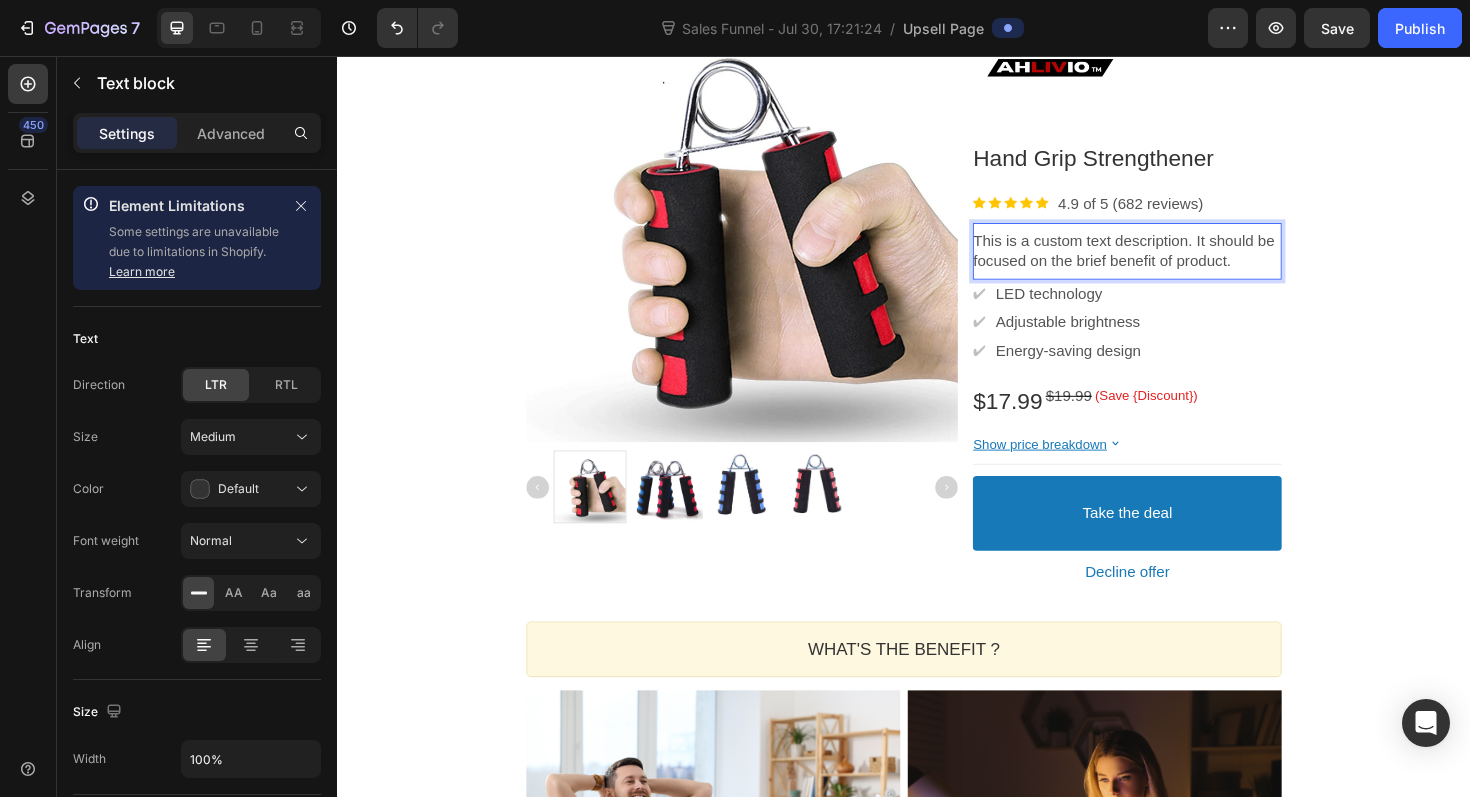 click on "This is a custom text description. It should be focused on the brief benefit of product." at bounding box center (1173, 263) 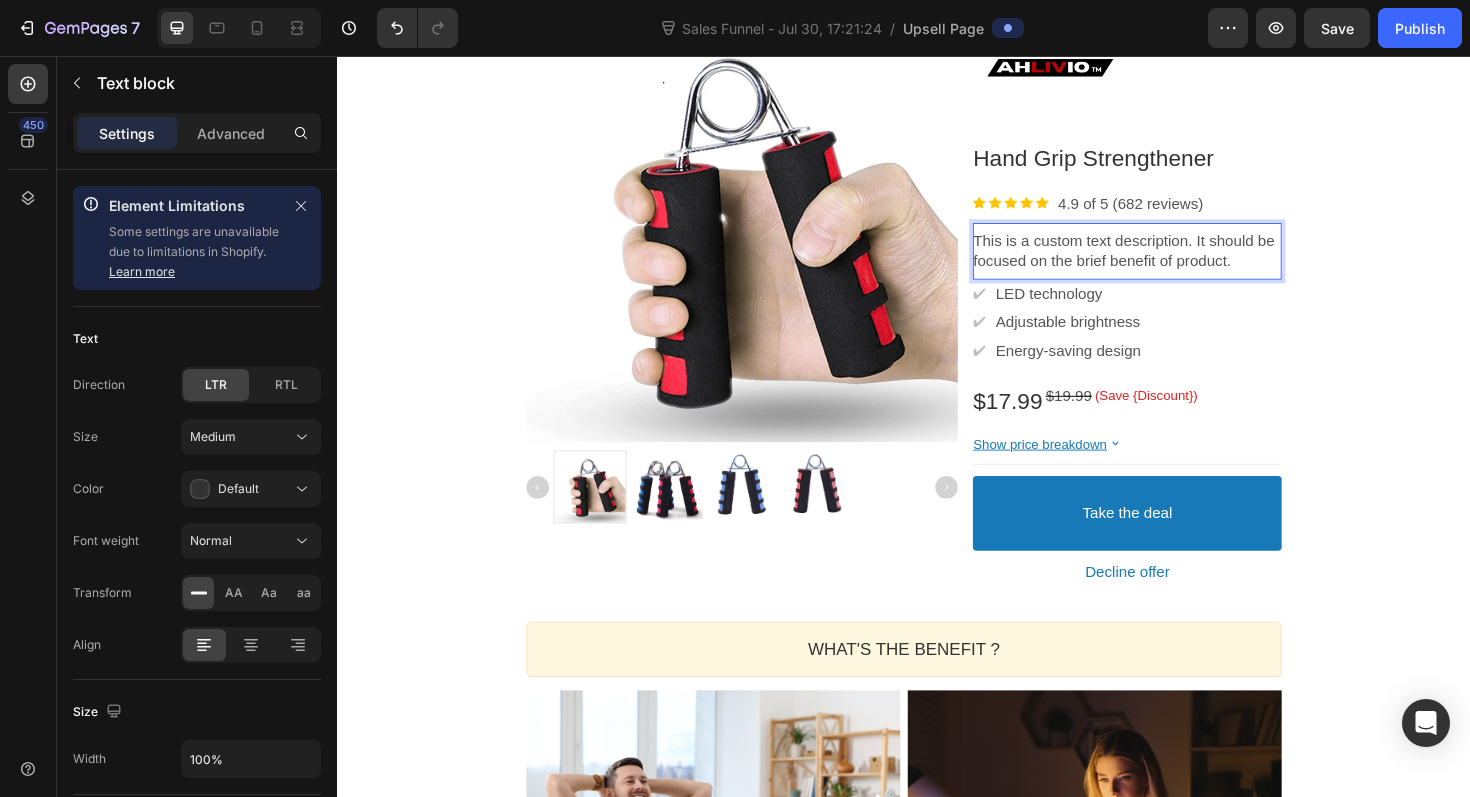 click on "This is a custom text description. It should be focused on the brief benefit of product." at bounding box center [1173, 263] 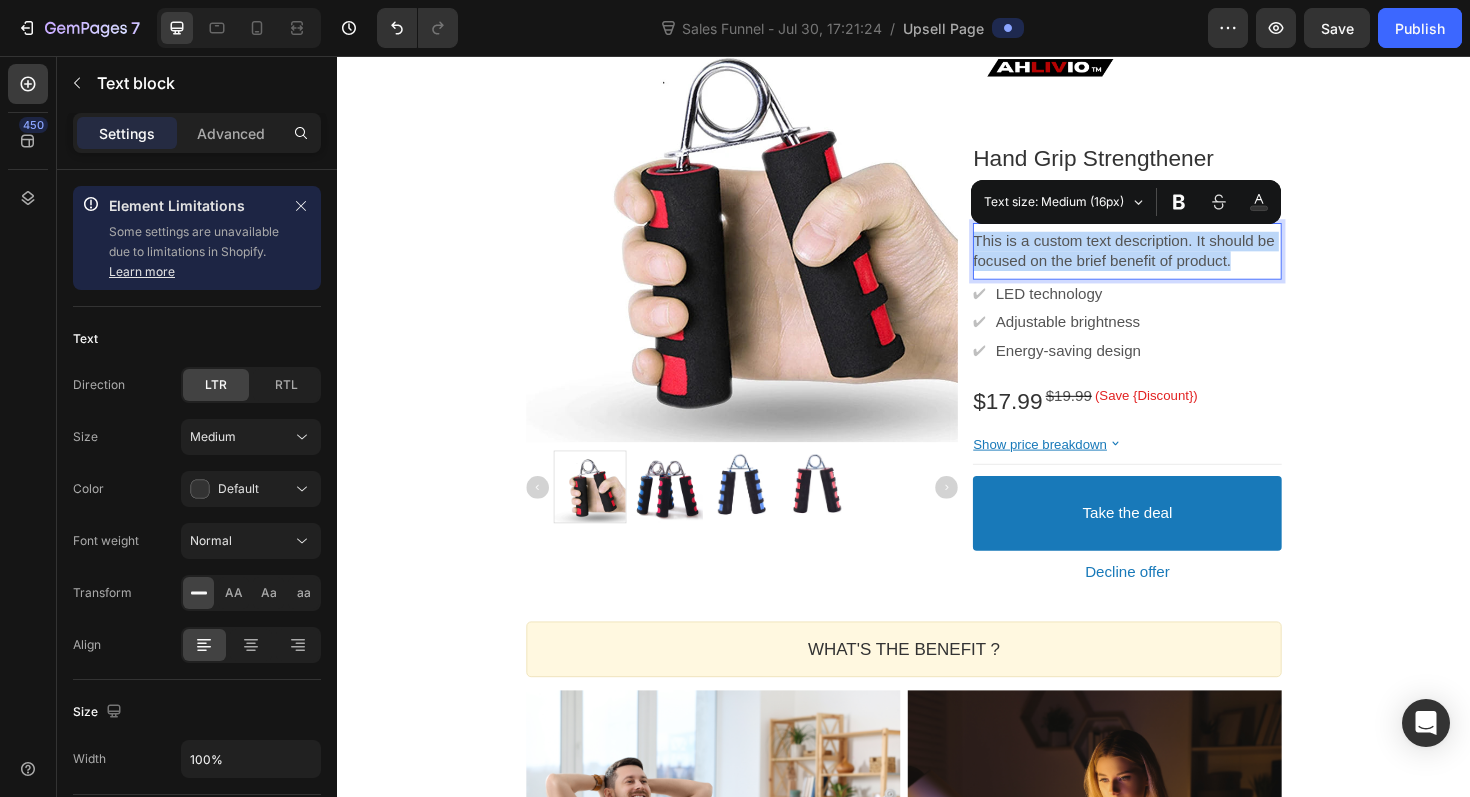 drag, startPoint x: 1012, startPoint y: 254, endPoint x: 1292, endPoint y: 289, distance: 282.17902 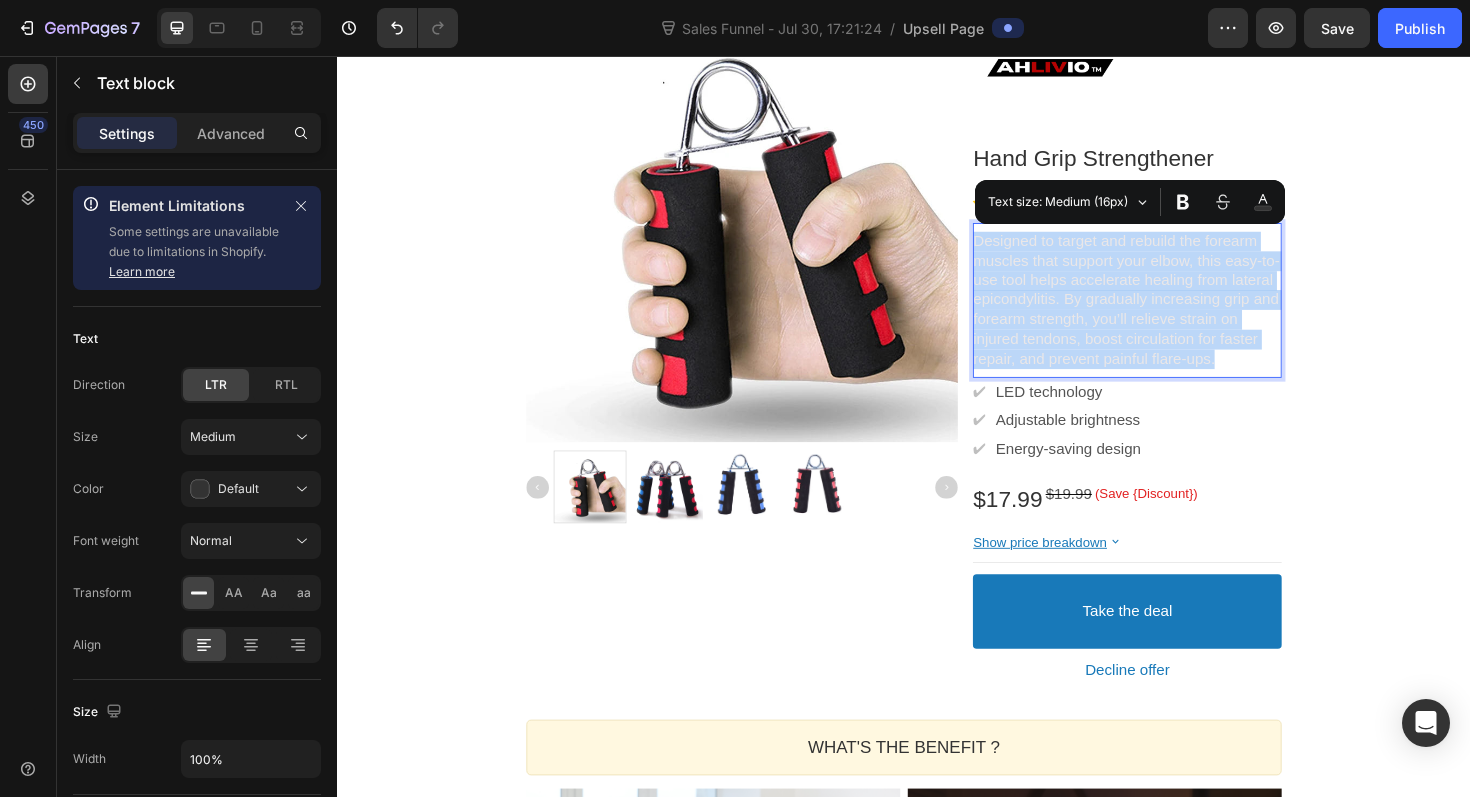drag, startPoint x: 1012, startPoint y: 250, endPoint x: 1274, endPoint y: 403, distance: 303.40237 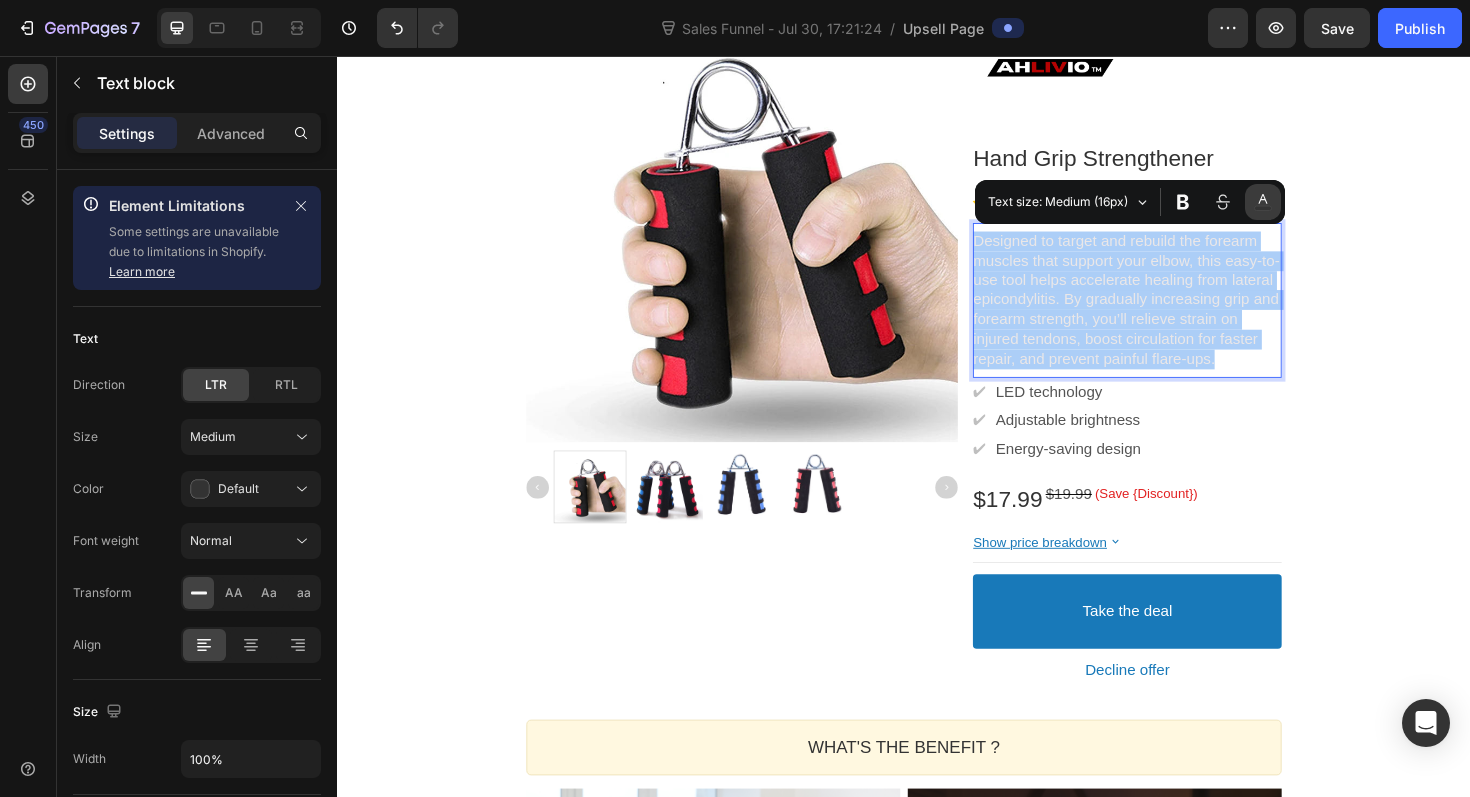 click on "Black" at bounding box center [1263, 202] 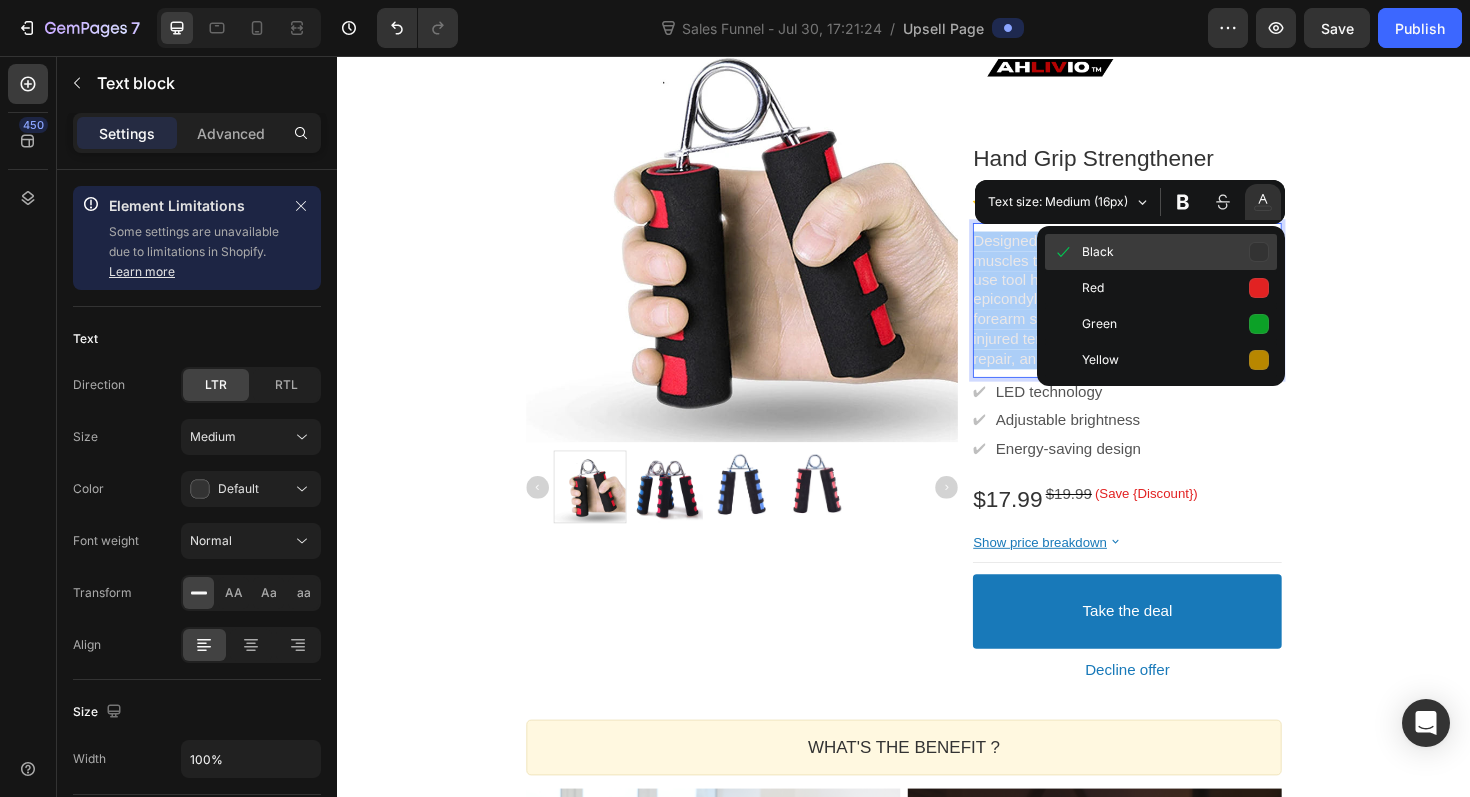 click on "Black" at bounding box center [1161, 252] 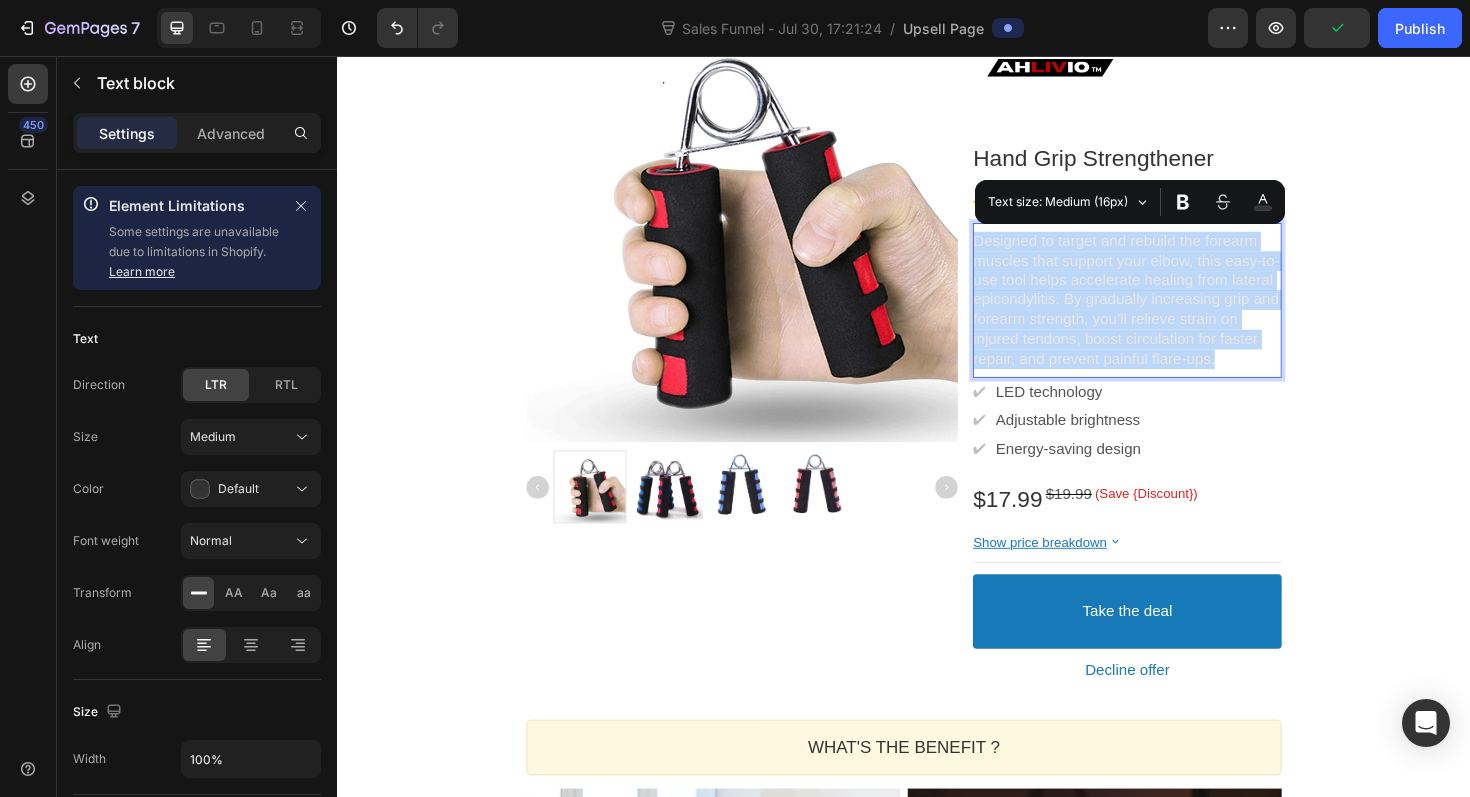 click on "Designed to target and rebuild the forearm muscles that support your elbow, this easy-to-use tool helps accelerate healing from lateral epicondylitis. By gradually increasing grip and forearm strength, you’ll relieve strain on injured tendons, boost circulation for faster repair, and prevent painful flare-ups." at bounding box center [1173, 315] 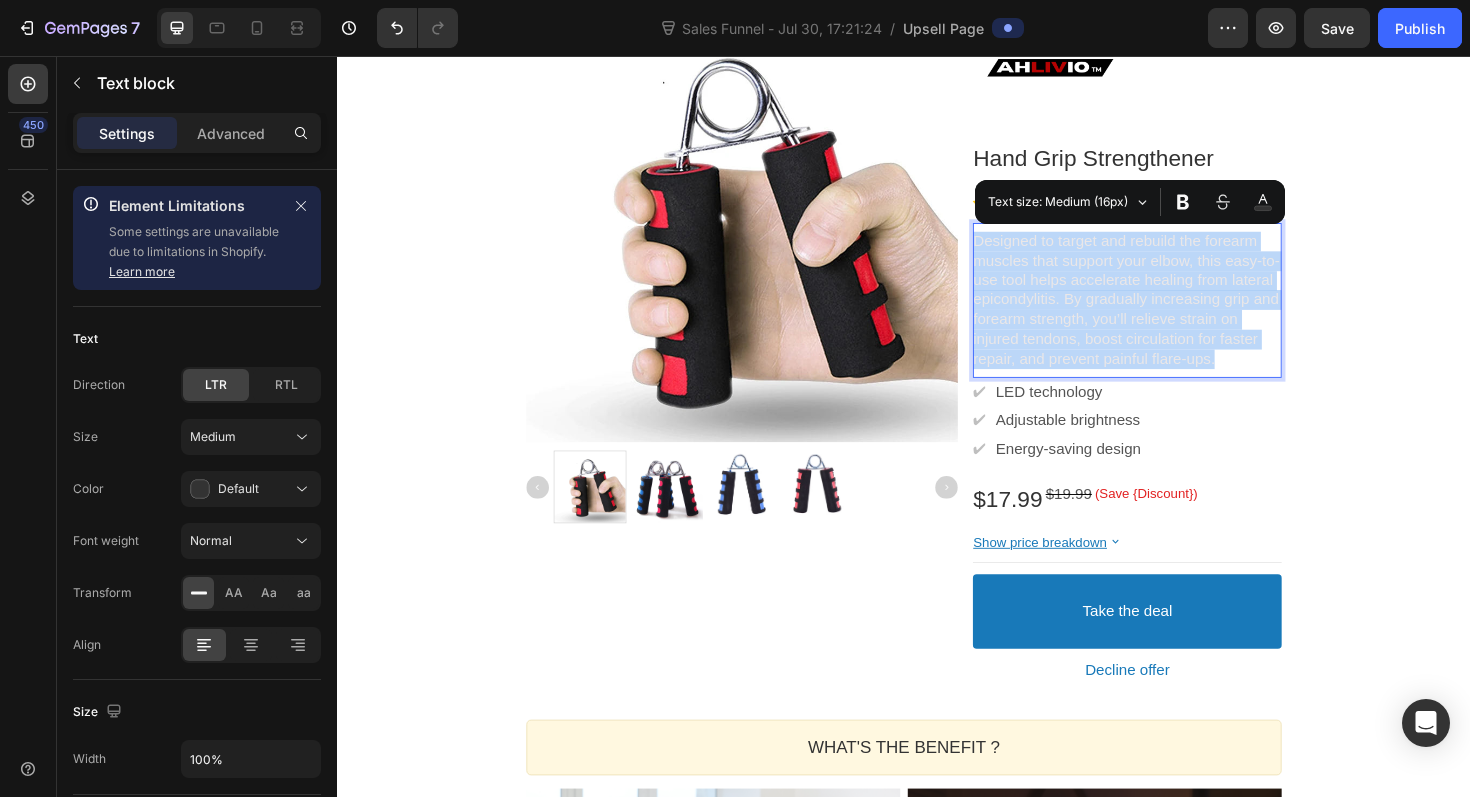drag, startPoint x: 1012, startPoint y: 249, endPoint x: 1211, endPoint y: 407, distance: 254.09644 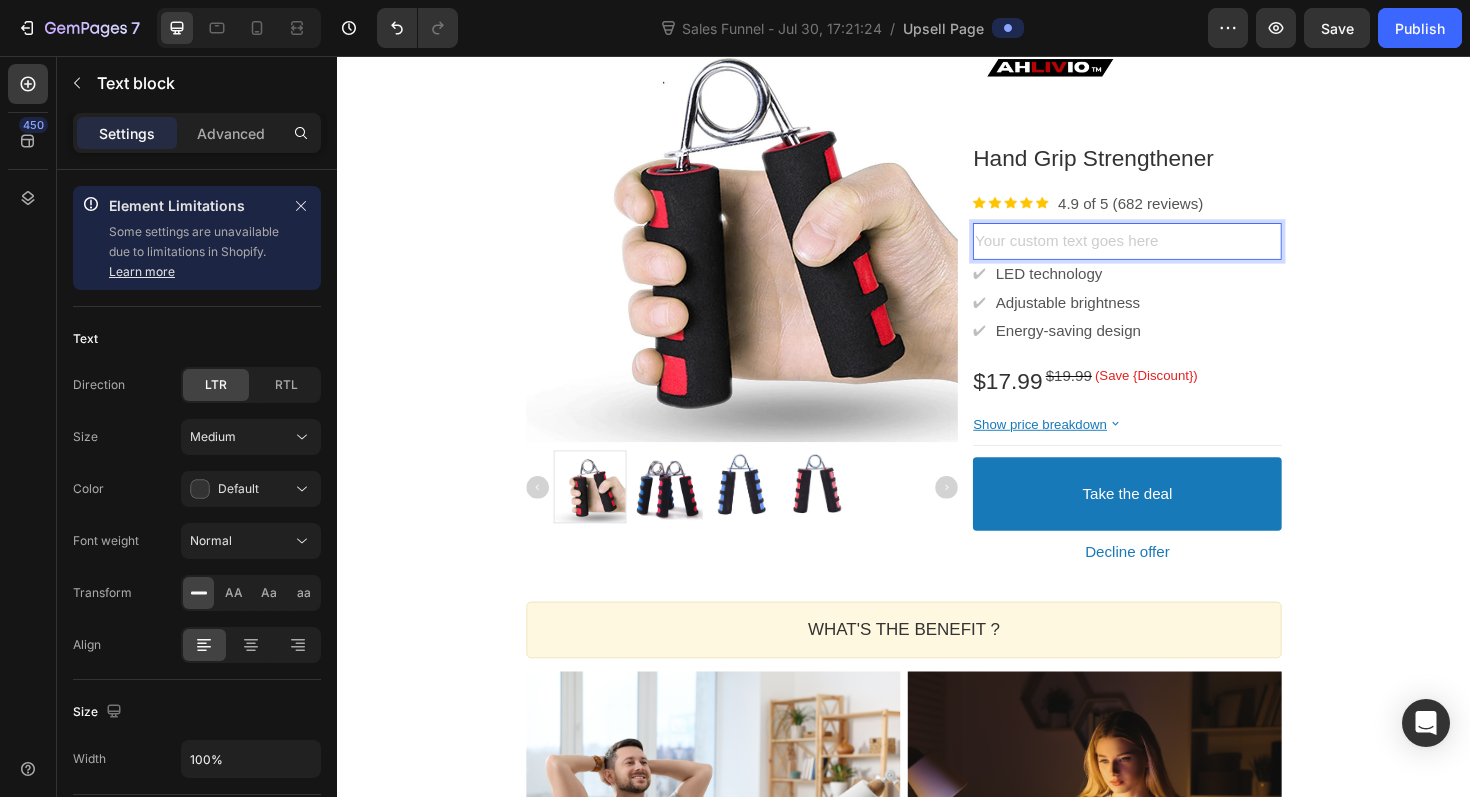 click at bounding box center (1173, 252) 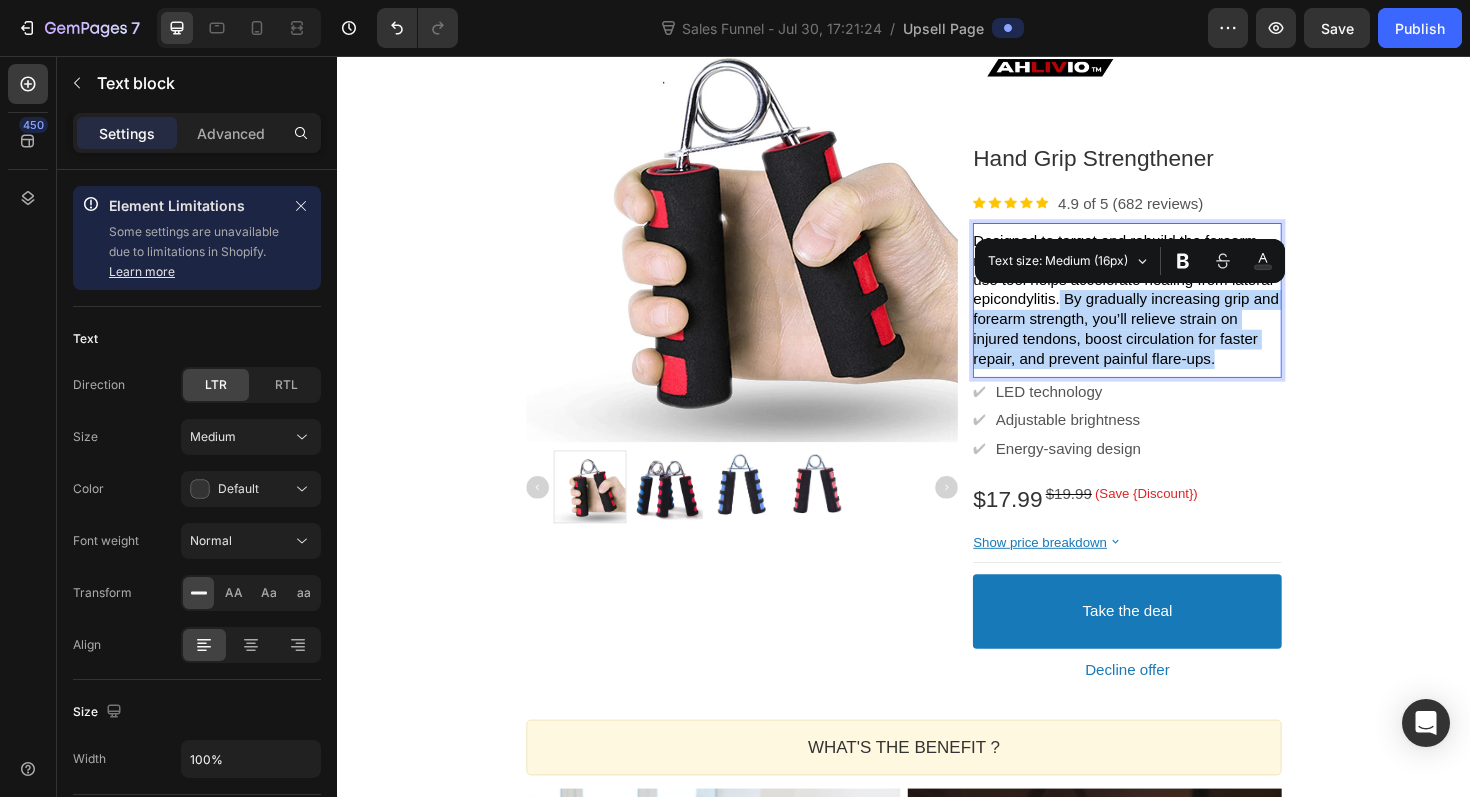 drag, startPoint x: 1052, startPoint y: 403, endPoint x: 1156, endPoint y: 322, distance: 131.82185 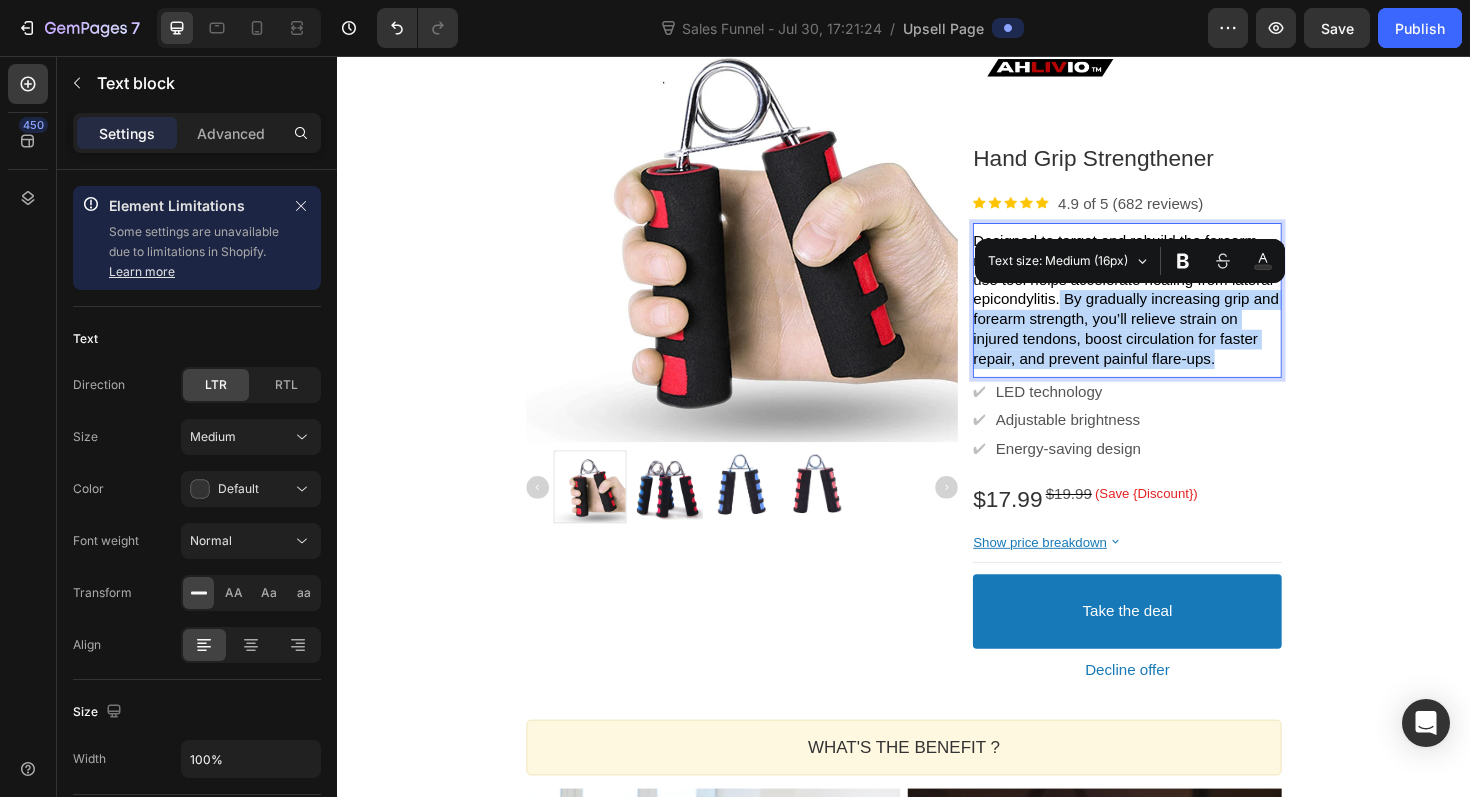click on "Designed to target and rebuild the forearm muscles that support your elbow, this easy-to-use tool helps accelerate healing from lateral epicondylitis. By gradually increasing grip and forearm strength, you’ll relieve strain on injured tendons, boost circulation for faster repair, and prevent painful flare-ups." at bounding box center [1173, 315] 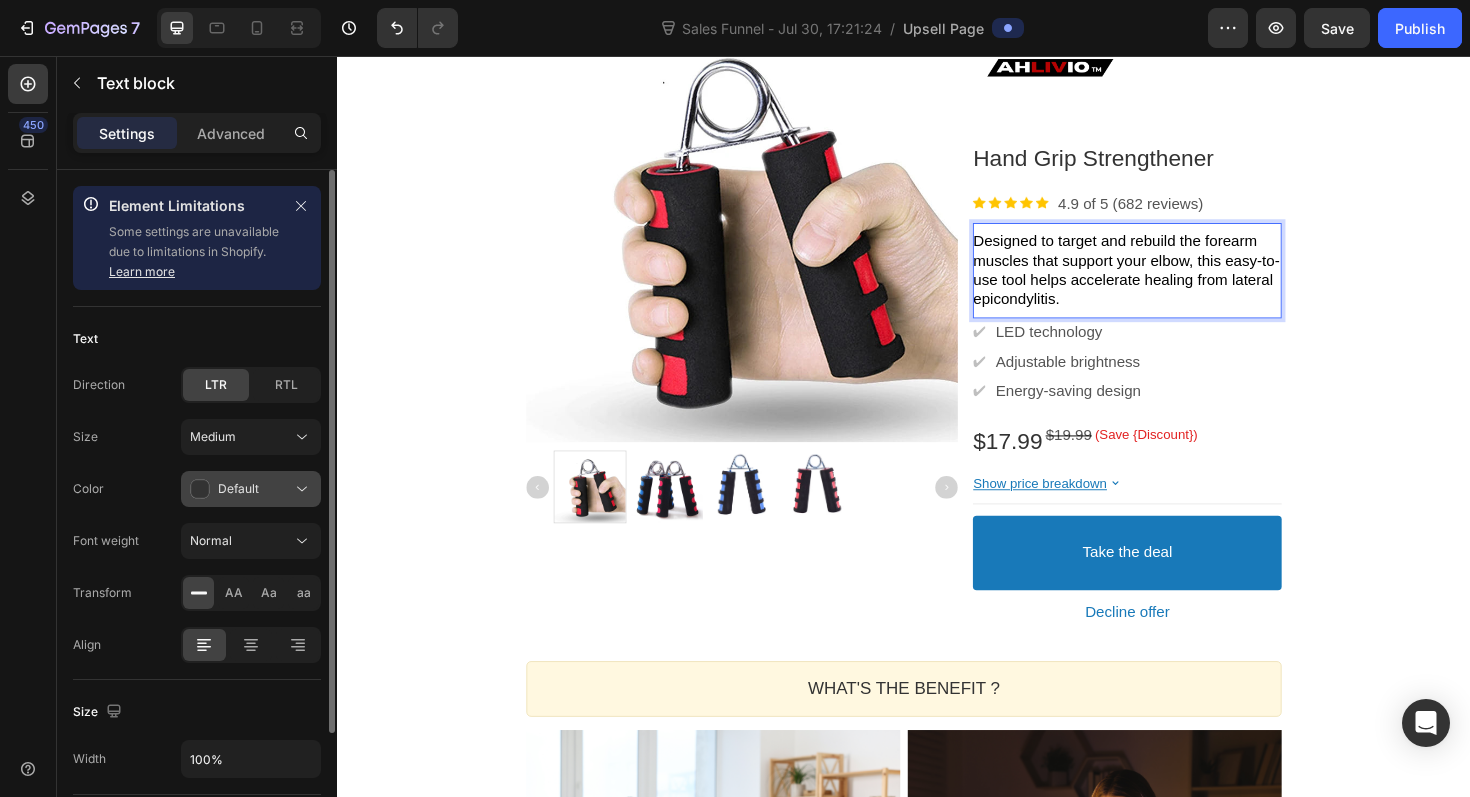 click 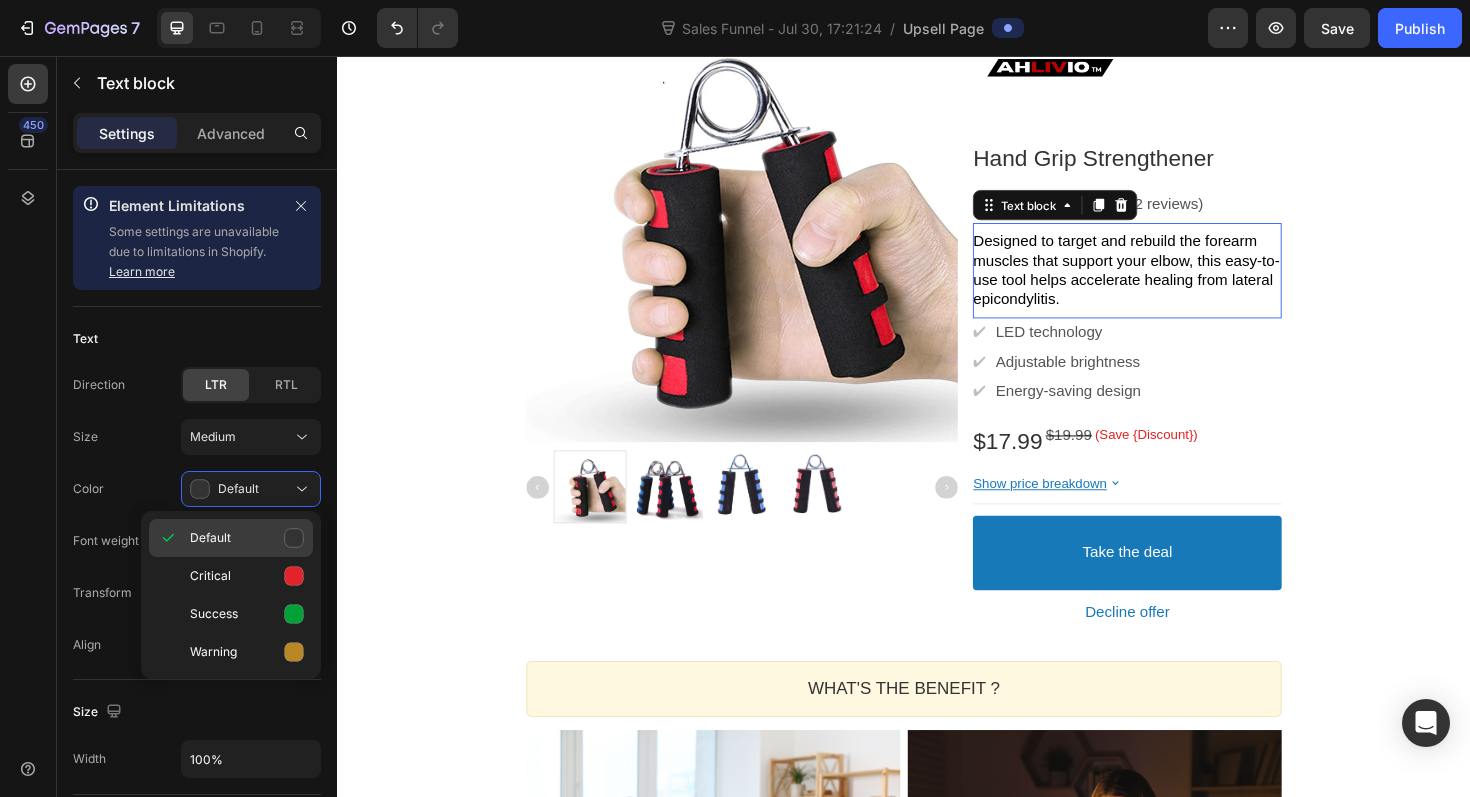 click on "Default" 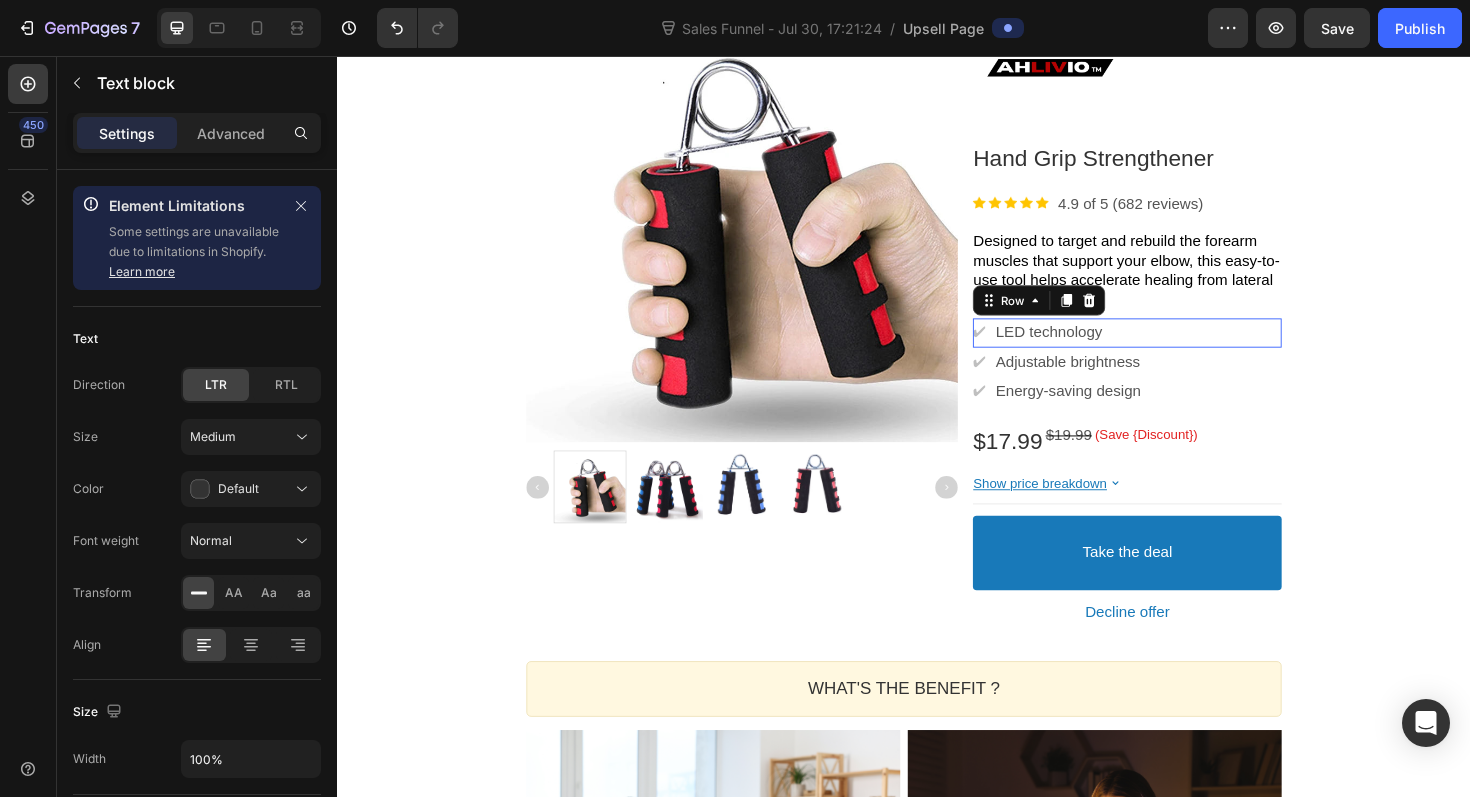 click on "✔ Text block LED technology Text block Row" at bounding box center [1173, 349] 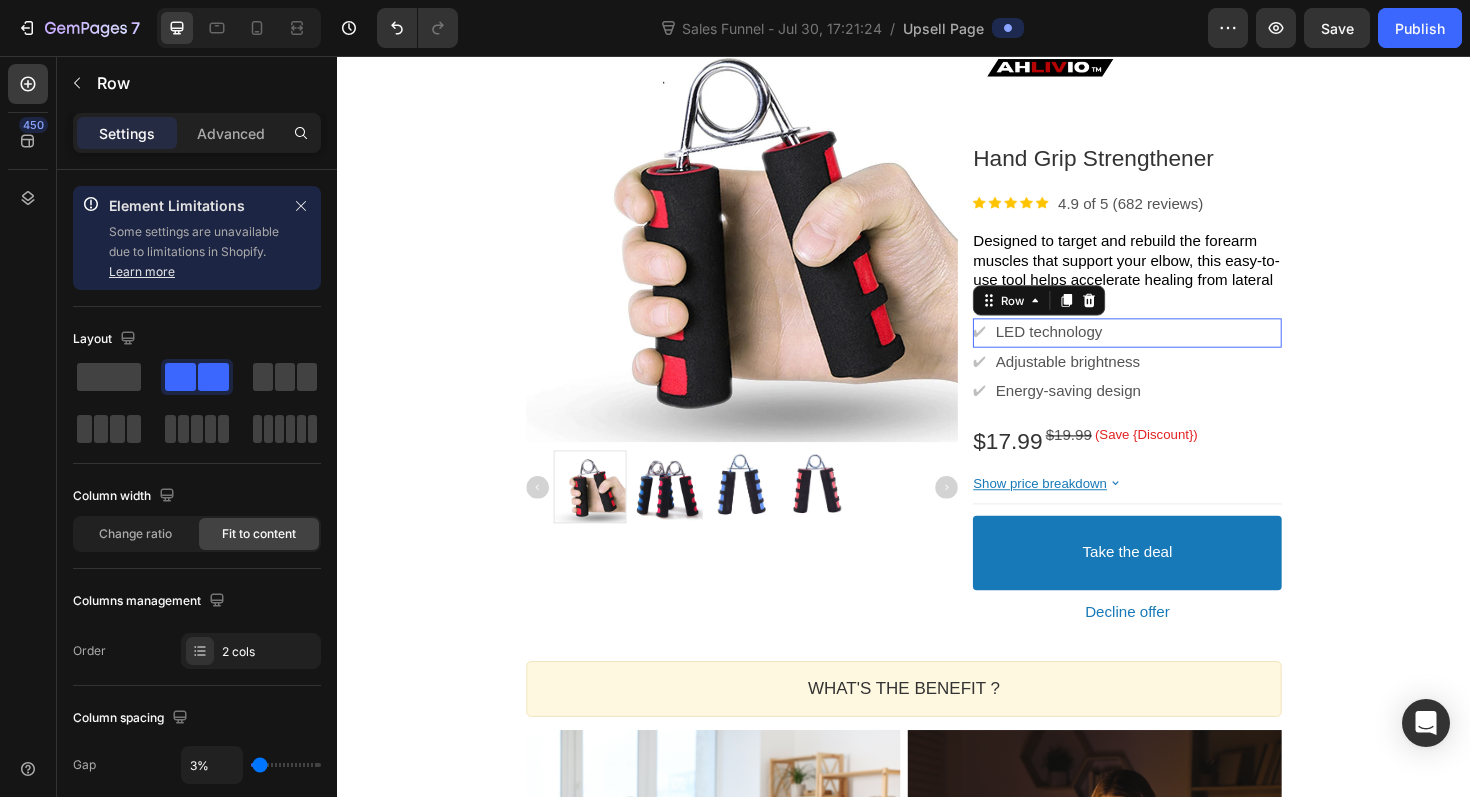 click on "✔ Text block LED technology Text block Row" at bounding box center [1173, 349] 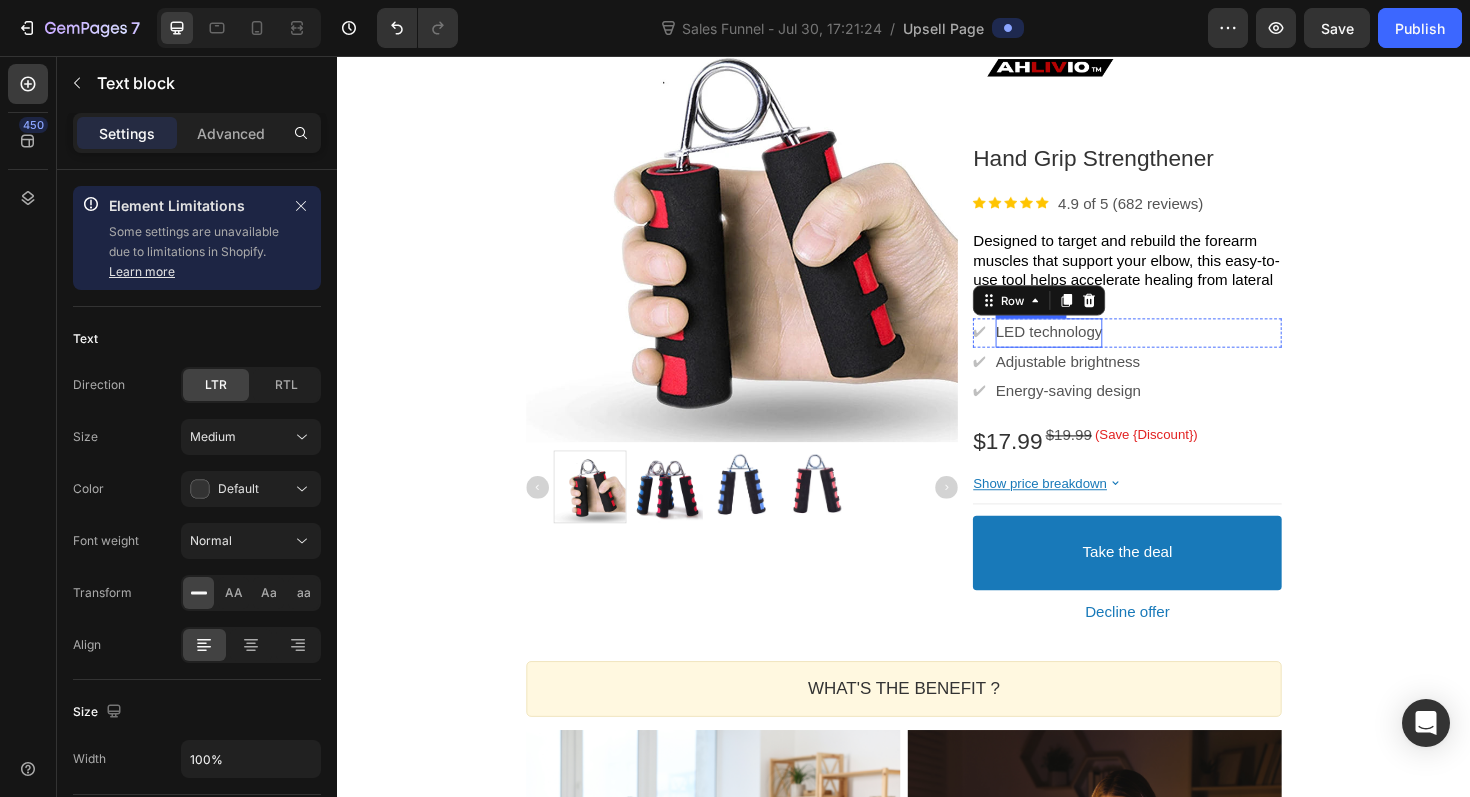 click on "LED technology" at bounding box center [1090, 349] 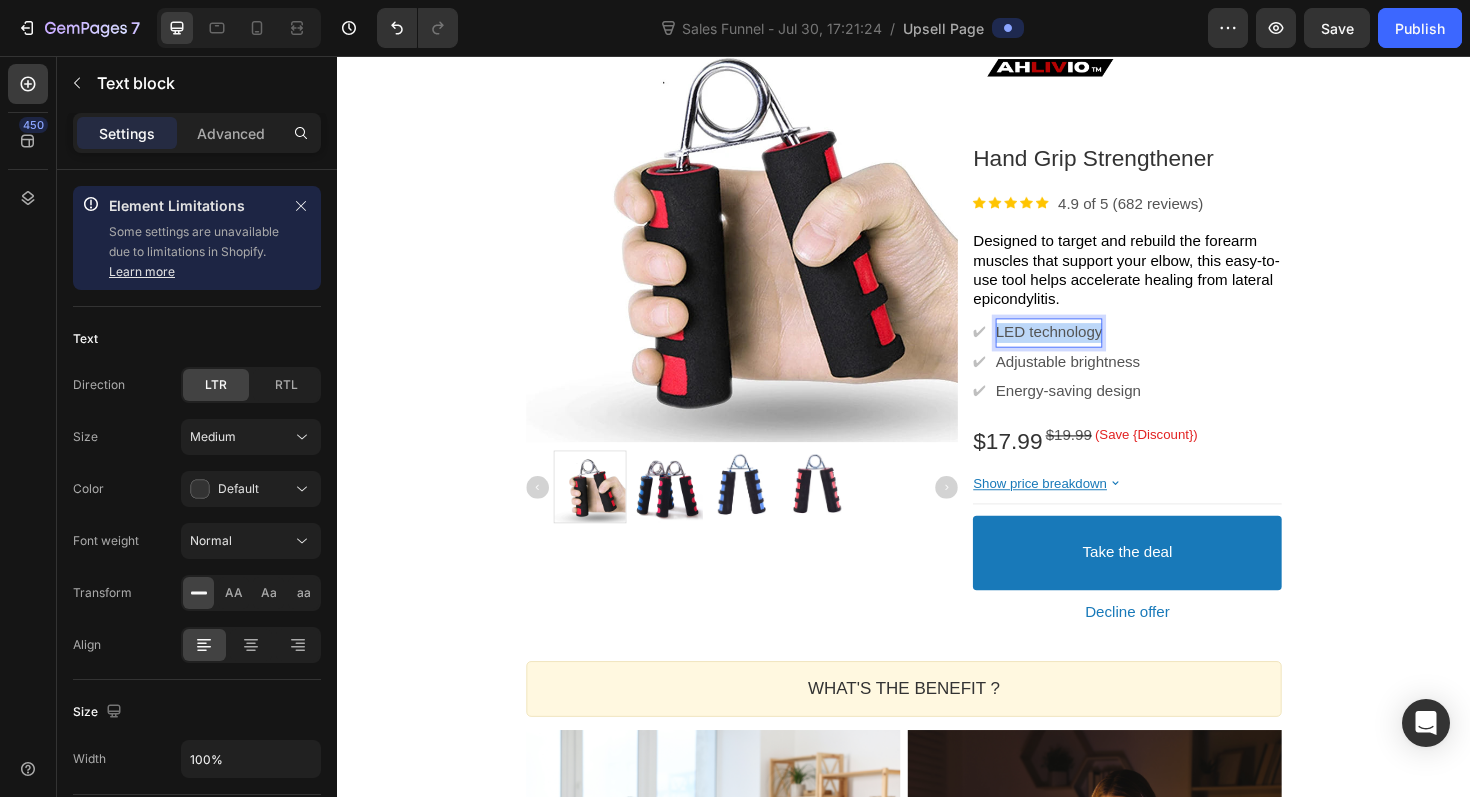 click on "LED technology" at bounding box center (1090, 349) 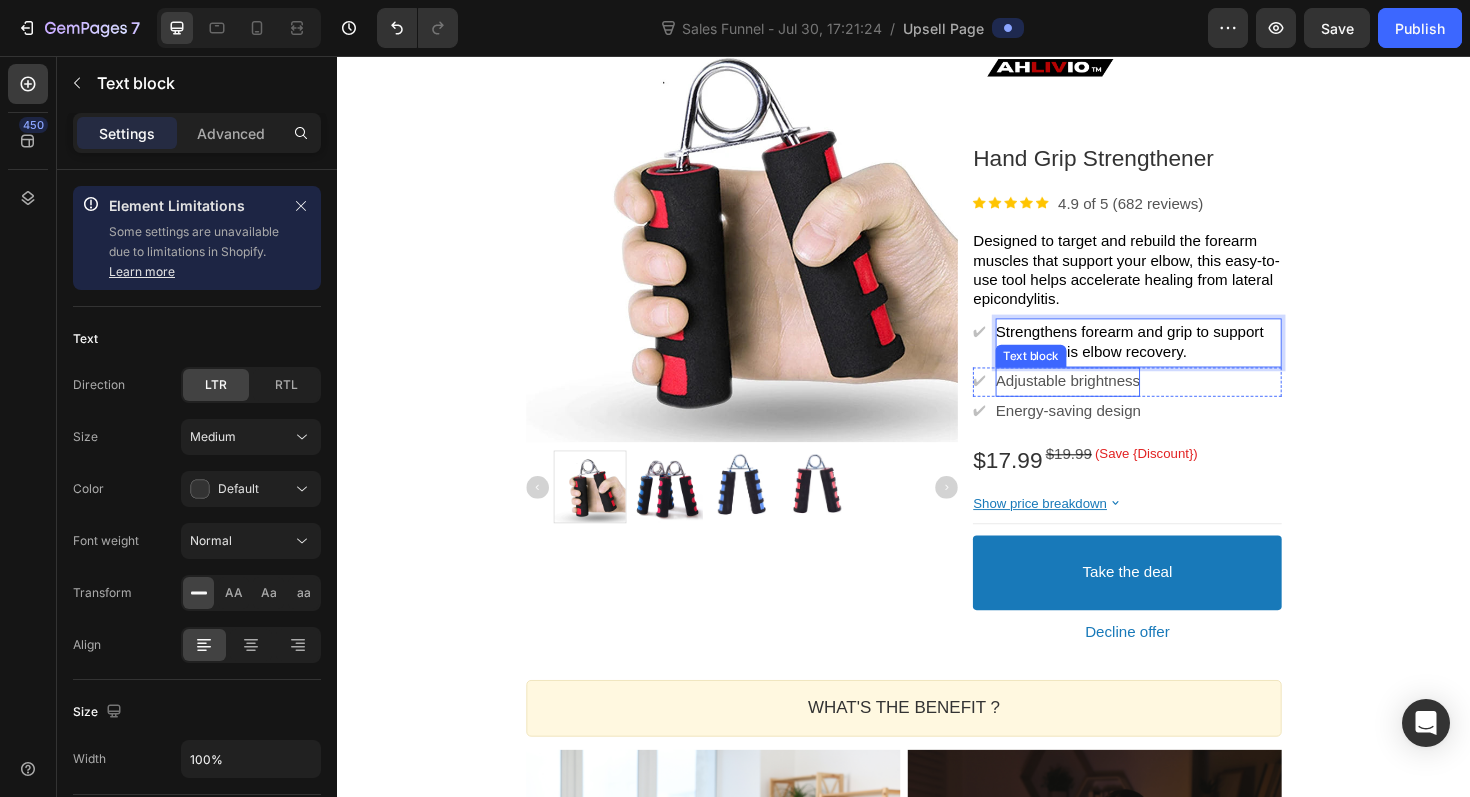 click on "Adjustable brightness" at bounding box center (1110, 401) 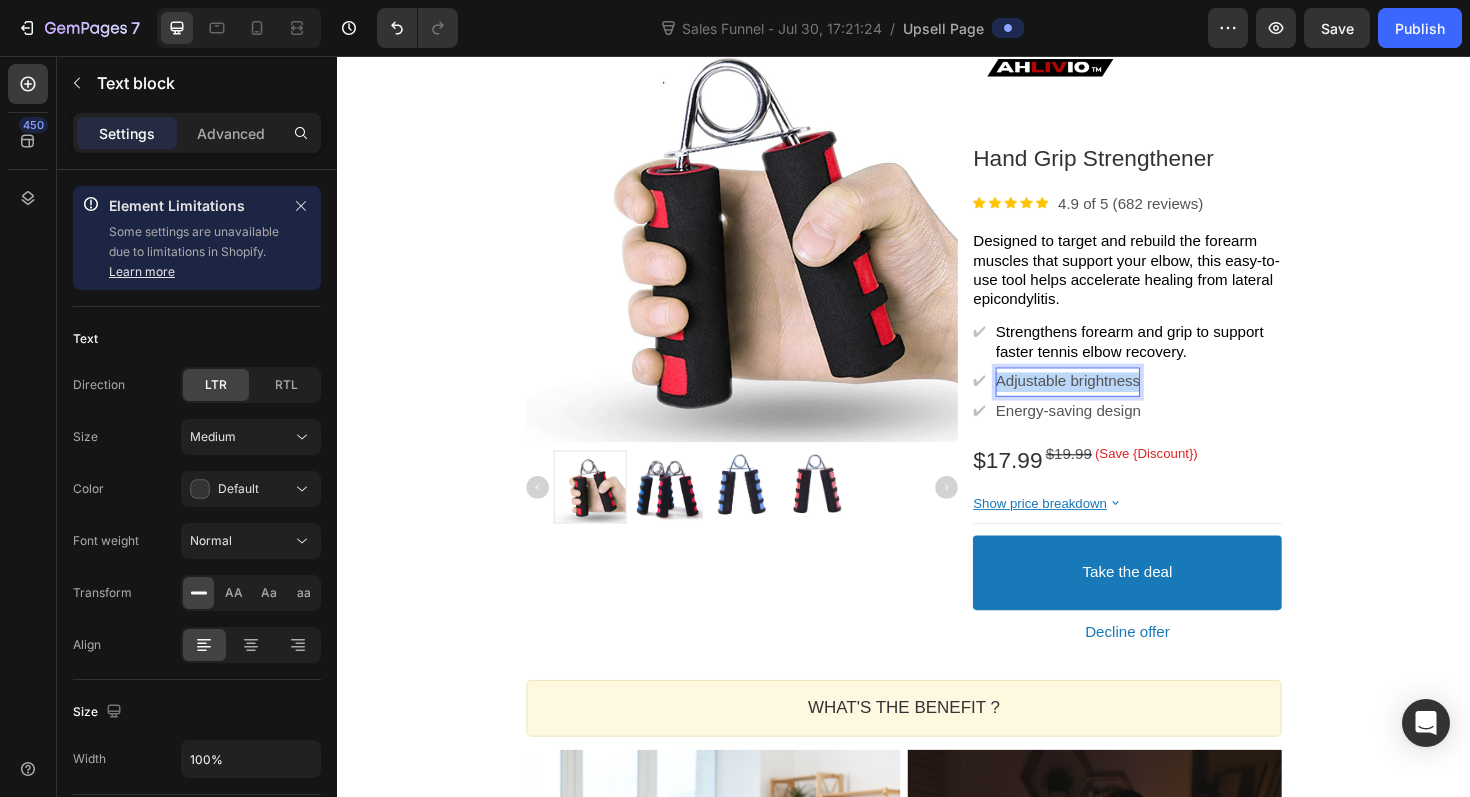 click on "Adjustable brightness" at bounding box center (1110, 401) 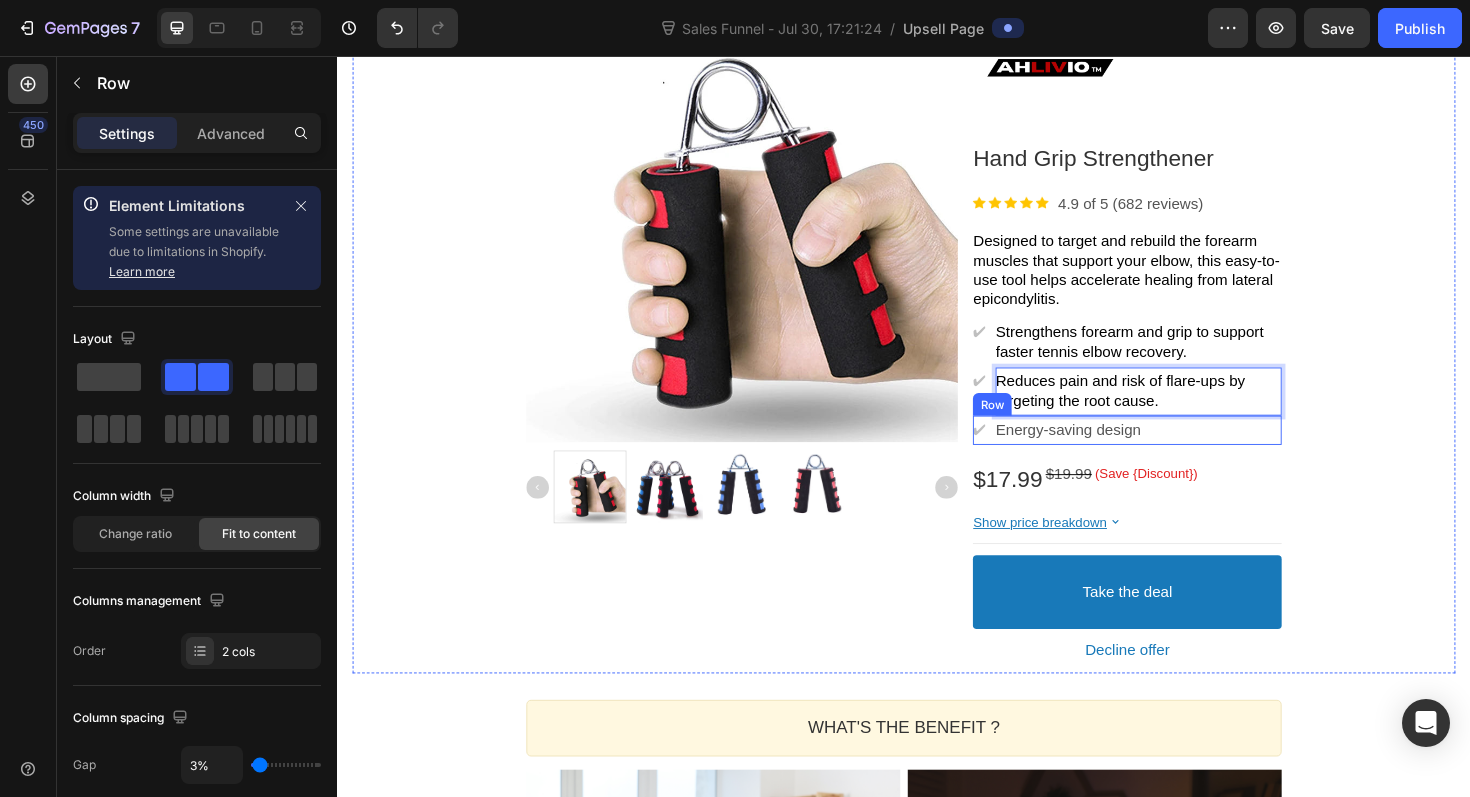 click on "✔ Text block Energy-saving design Text block Row" at bounding box center (1173, 452) 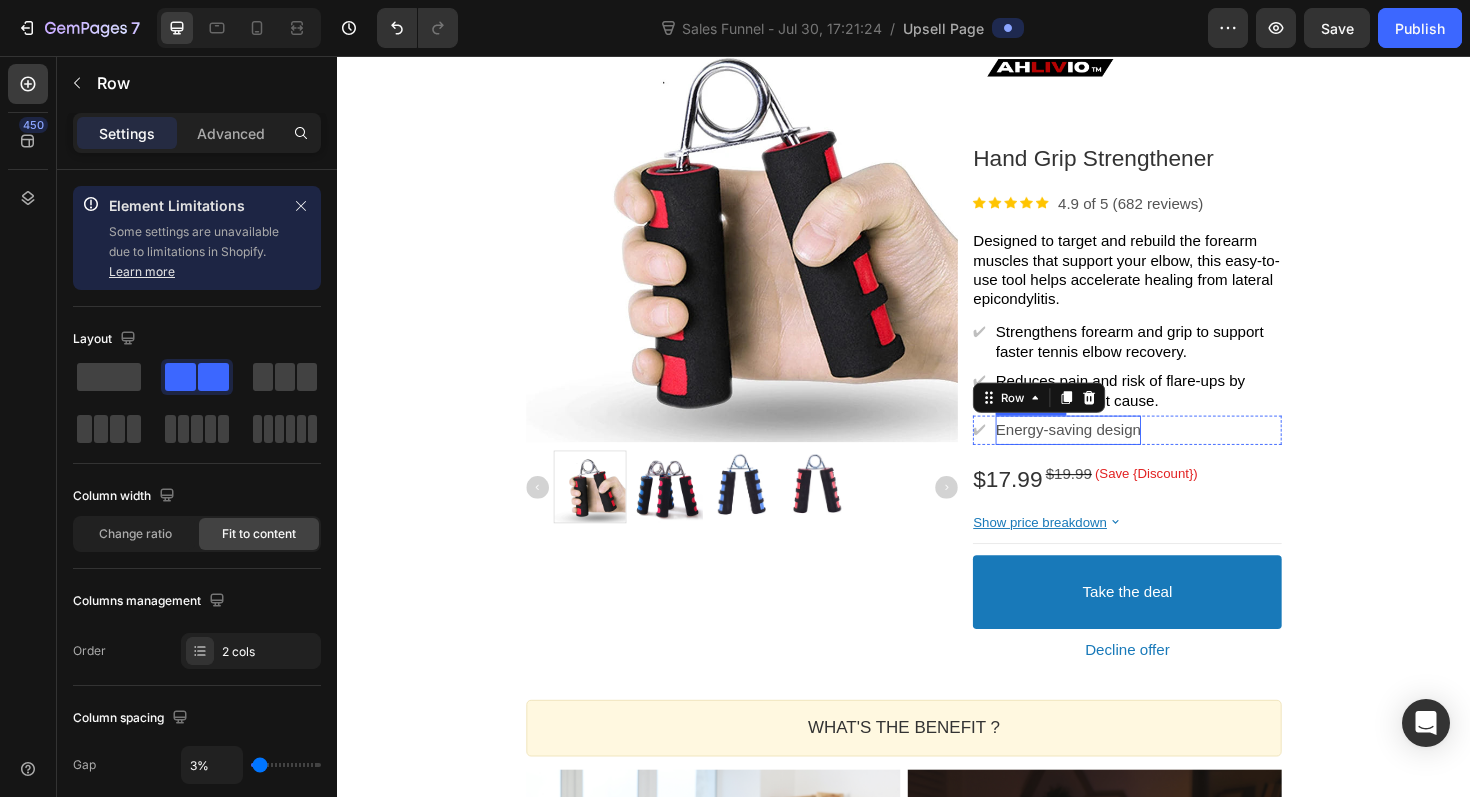 click on "Energy-saving design" at bounding box center (1111, 452) 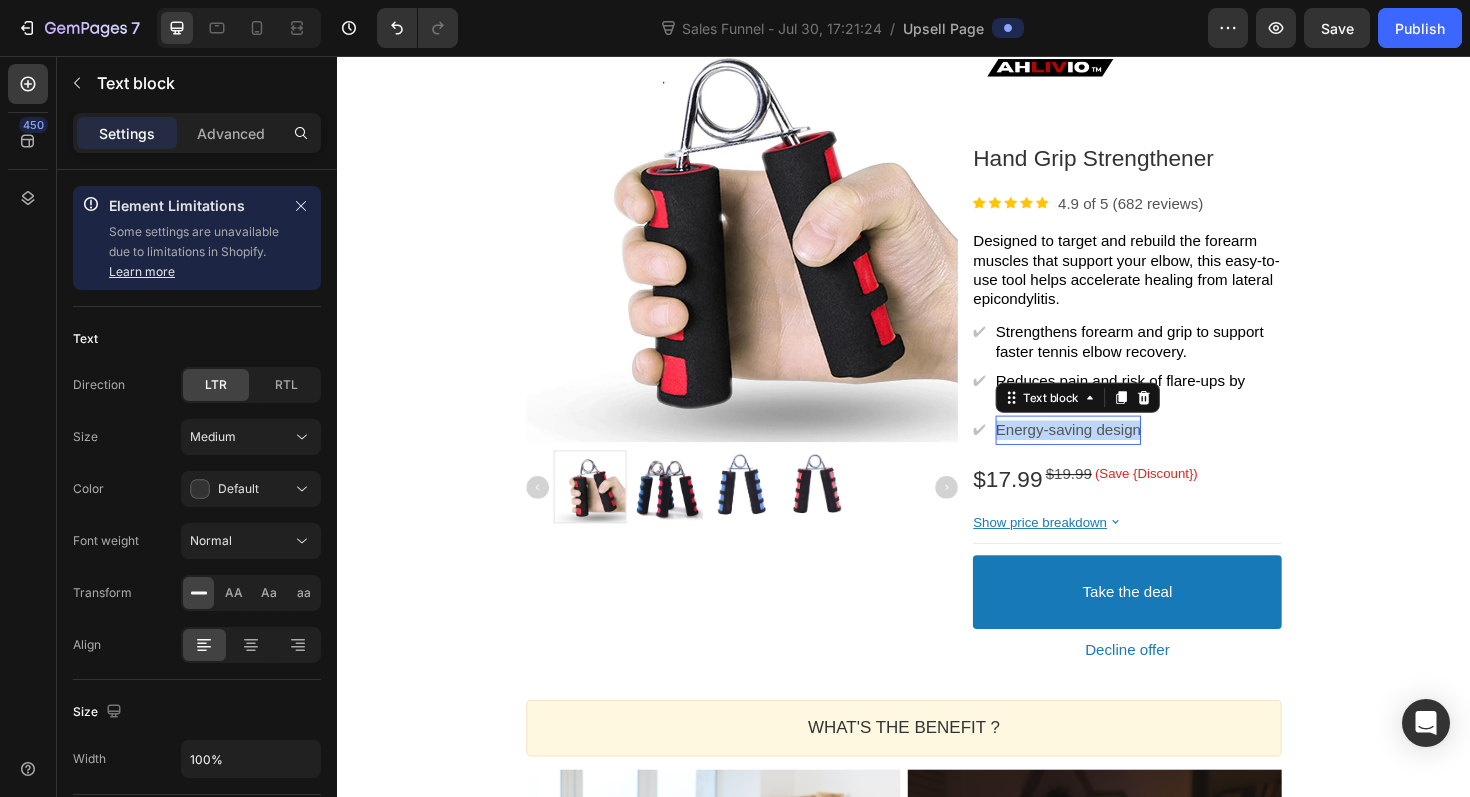click on "Energy-saving design" at bounding box center (1111, 452) 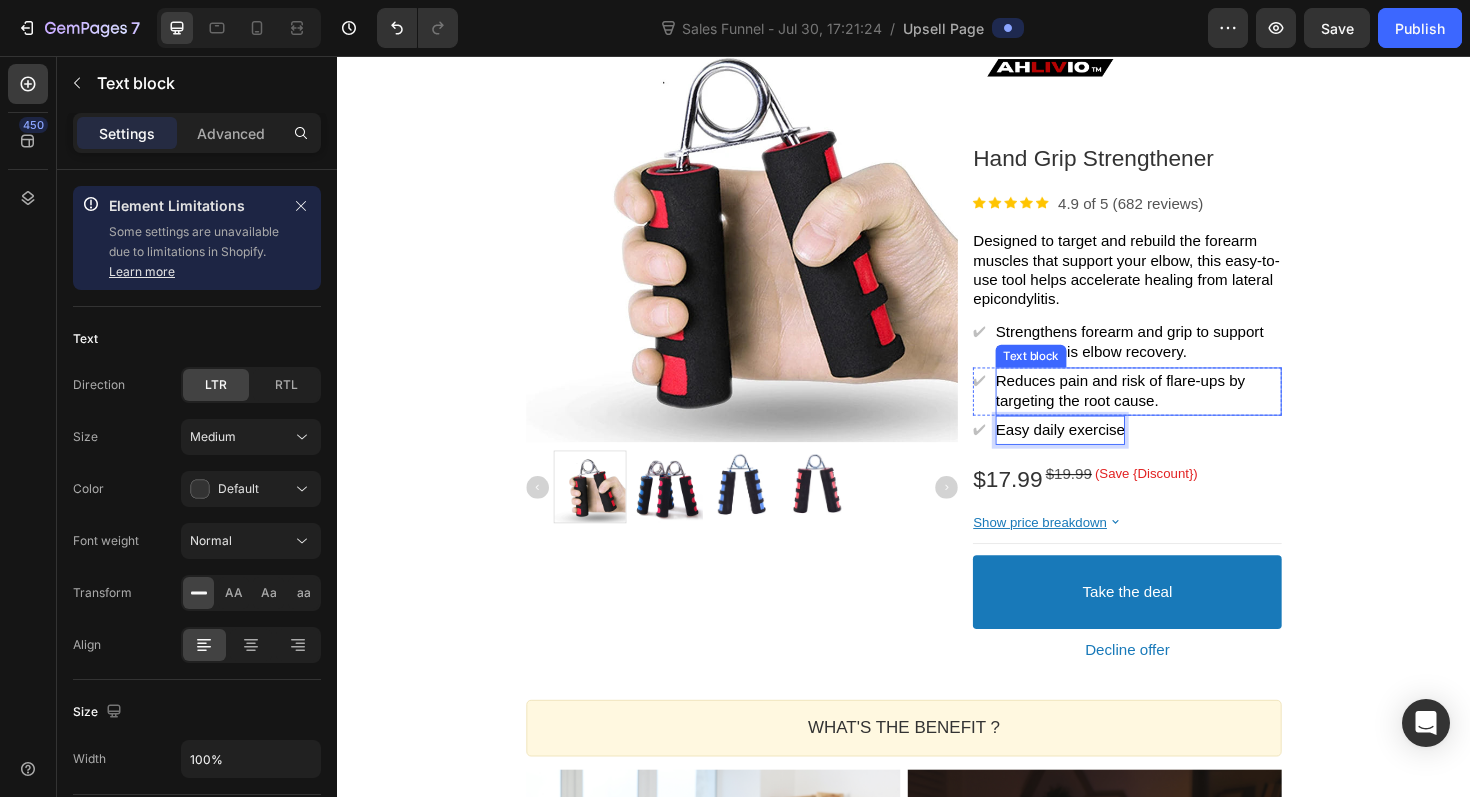 click on "Reduces pain and risk of flare-ups by targeting the root cause." at bounding box center [1185, 412] 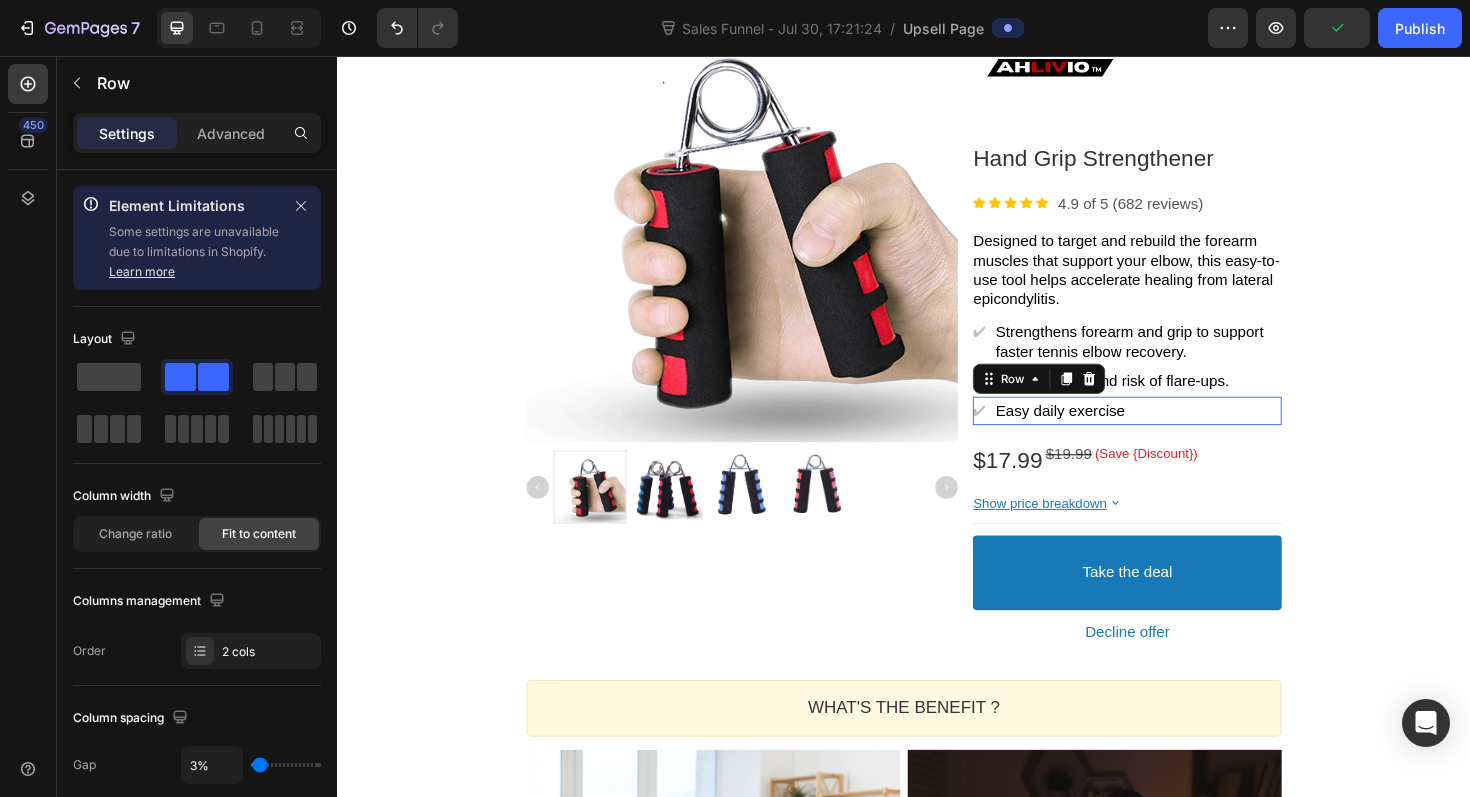 click on "✔ Text block Easy daily exercise Text block Row" at bounding box center [1173, 432] 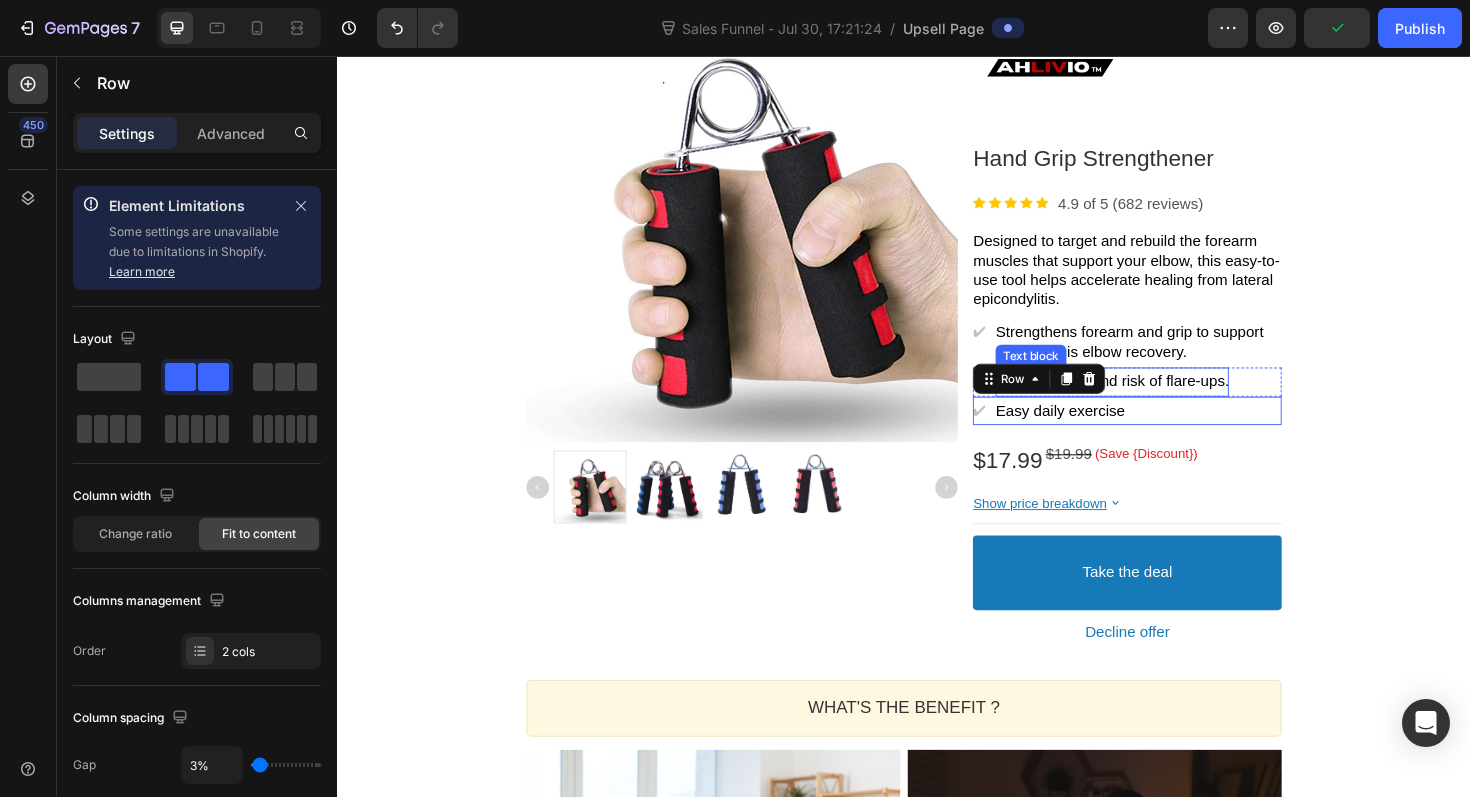 click on "Reduces pain and risk of flare-ups." at bounding box center [1157, 400] 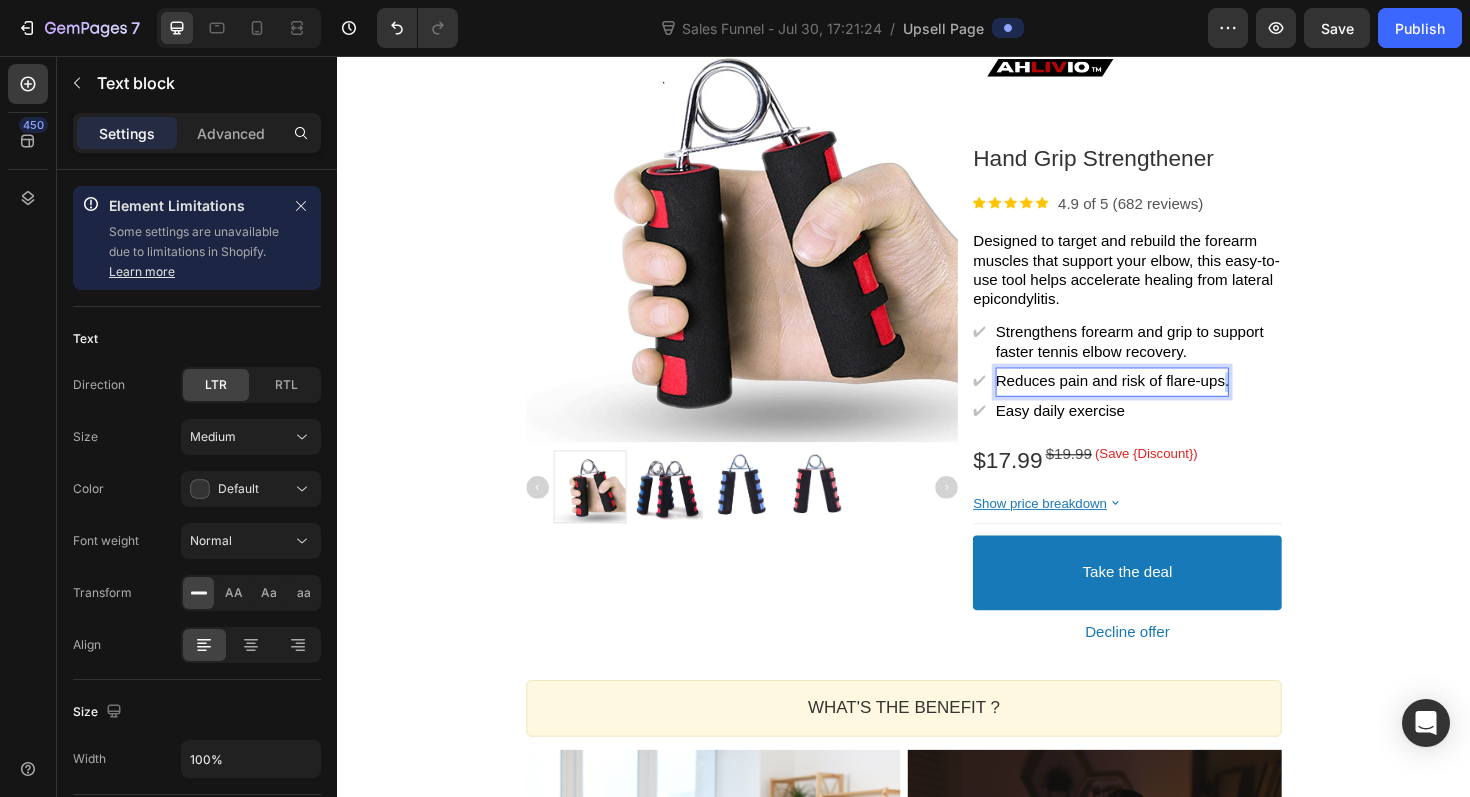 click on "Reduces pain and risk of flare-ups." at bounding box center [1157, 400] 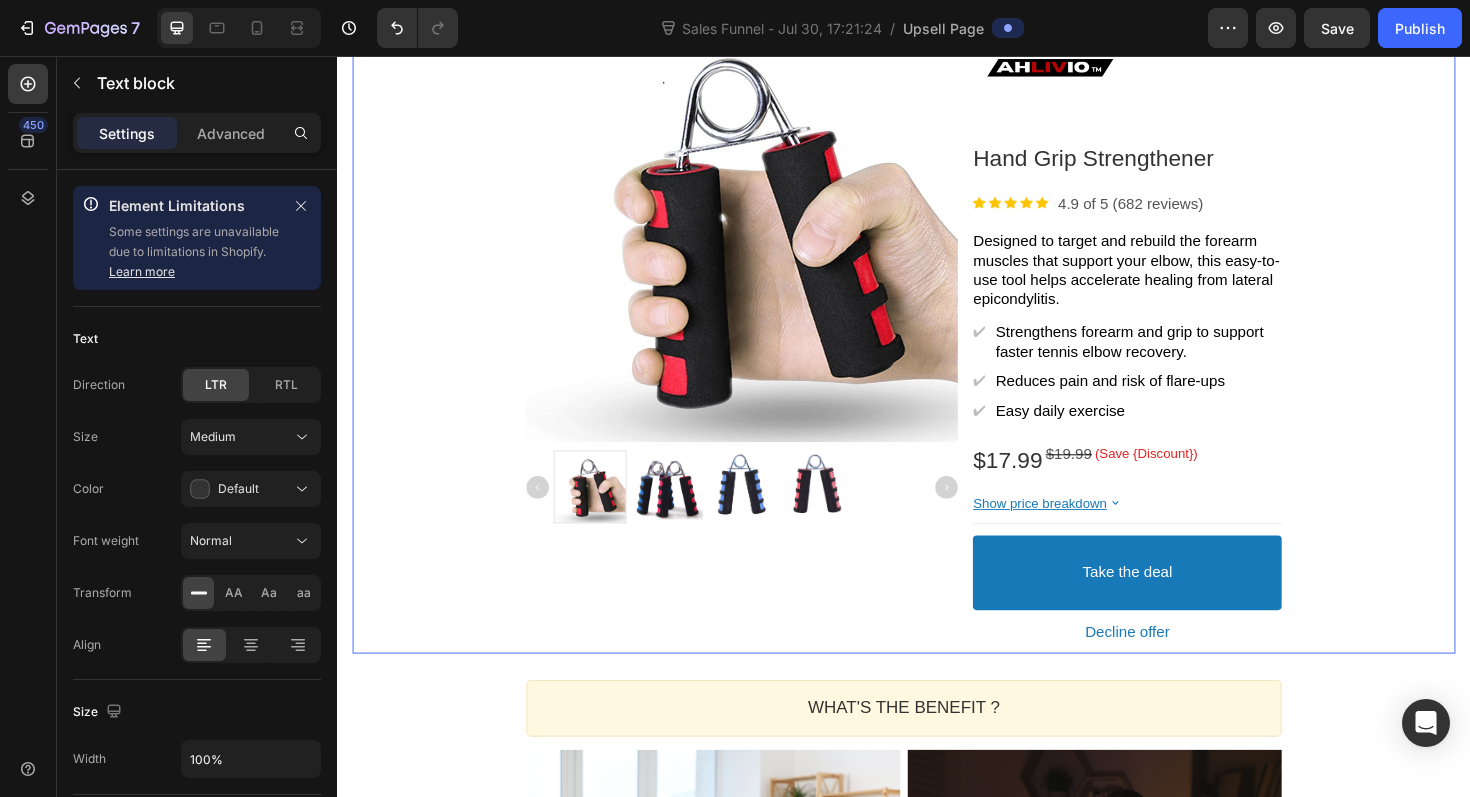 click on "Product Images Image Hand Grip Strengthener Product Title Image 4.9 of 5 (682 reviews) Text block Row Designed to target and rebuild the forearm muscles that support your elbow, this easy-to-use tool helps accelerate healing from lateral epicondylitis. Text block ✔ Text block Strengthens forearm and grip to support faster tennis elbow recovery. Text block Row ✔ Text block Reduces pain and risk of flare-ups Text block Row ✔ Text block Easy daily exercise Text block Row $17.99 Price $19.99 Price (Save {Discount}) Discount Tag Row Show price breakdown Price Breakdown Take the deal Accept Button Decline offer Decline Button Row" at bounding box center [937, 346] 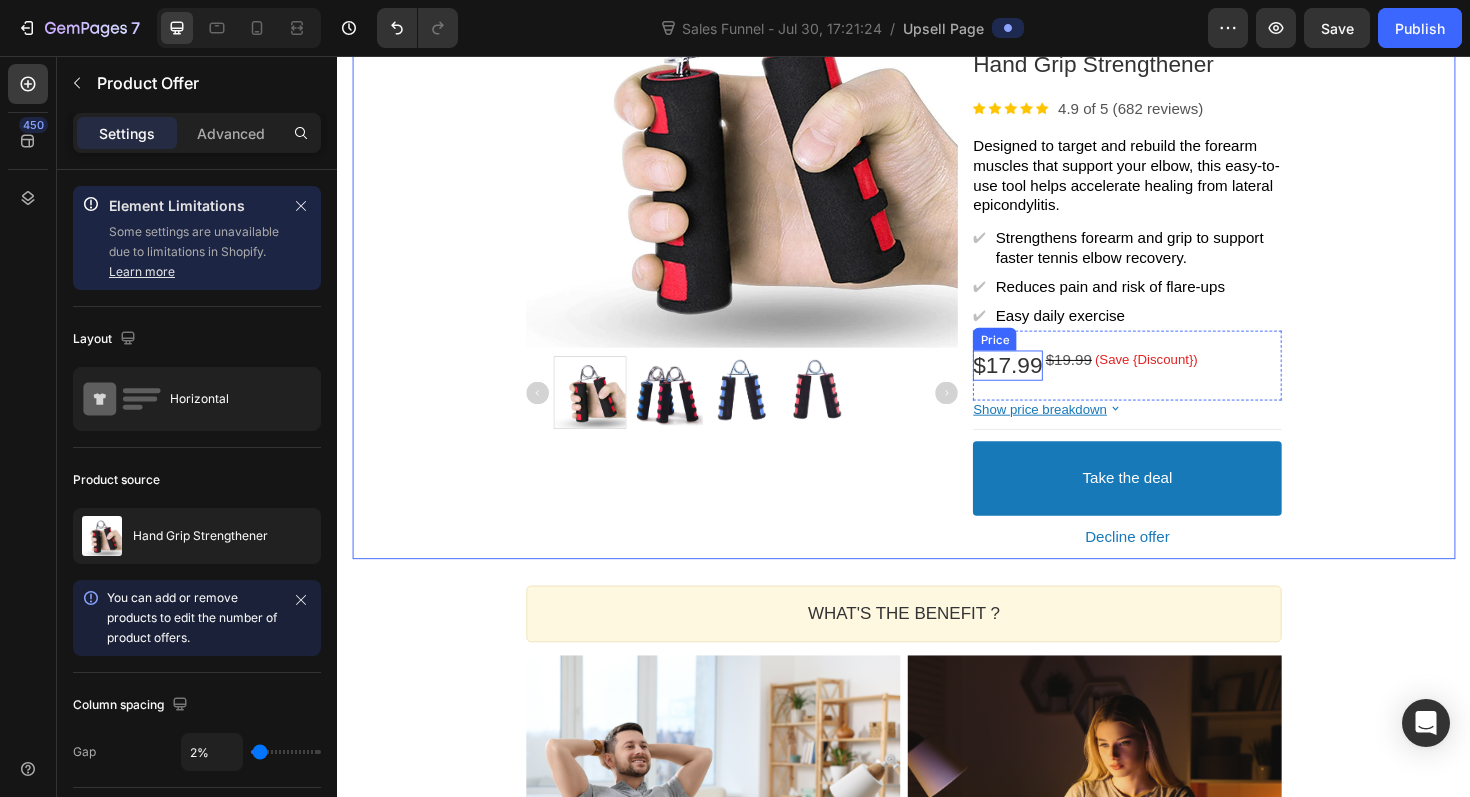 scroll, scrollTop: 445, scrollLeft: 0, axis: vertical 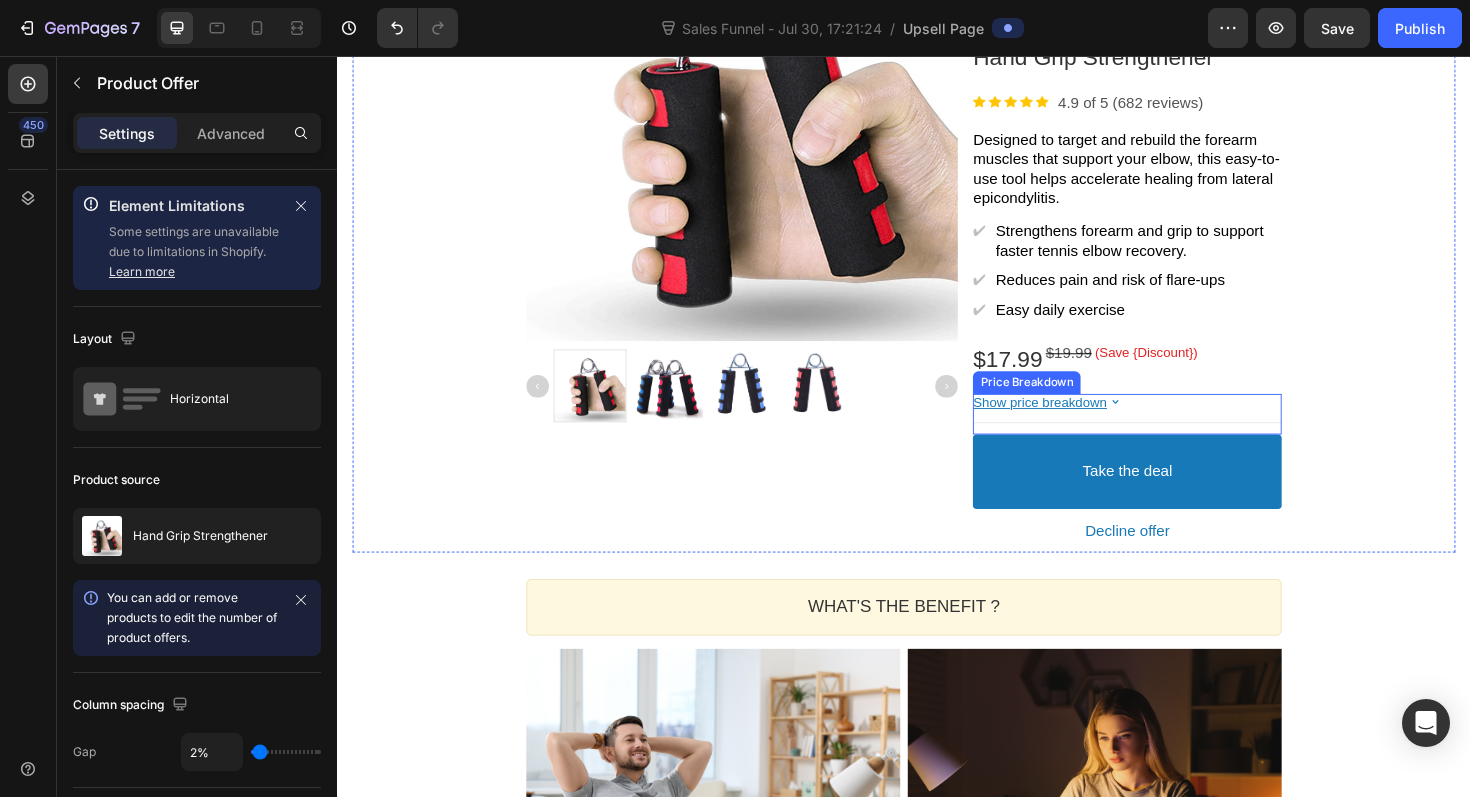 click on "Show price breakdown" at bounding box center [1081, 423] 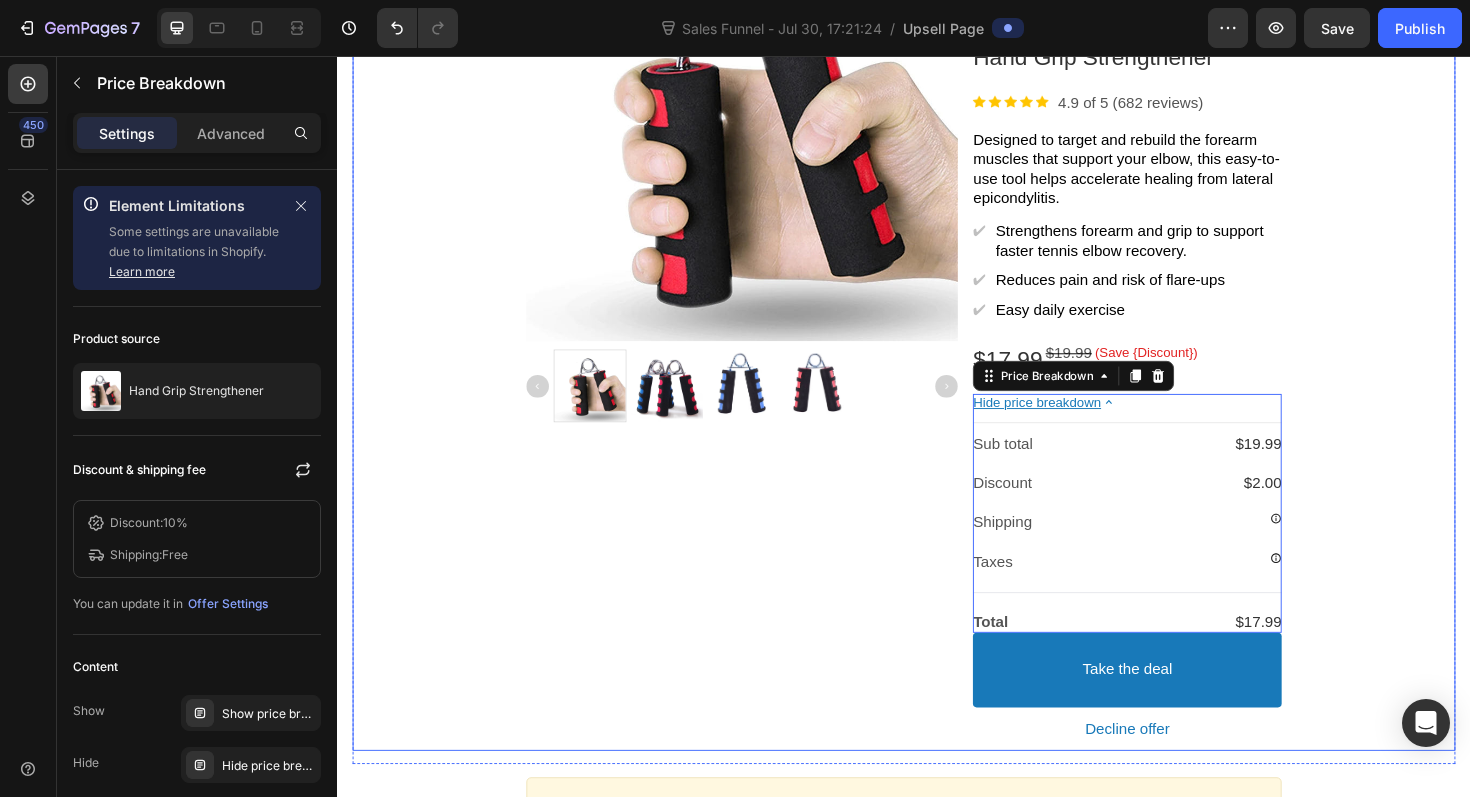 click on "Product Images" at bounding box center (765, 344) 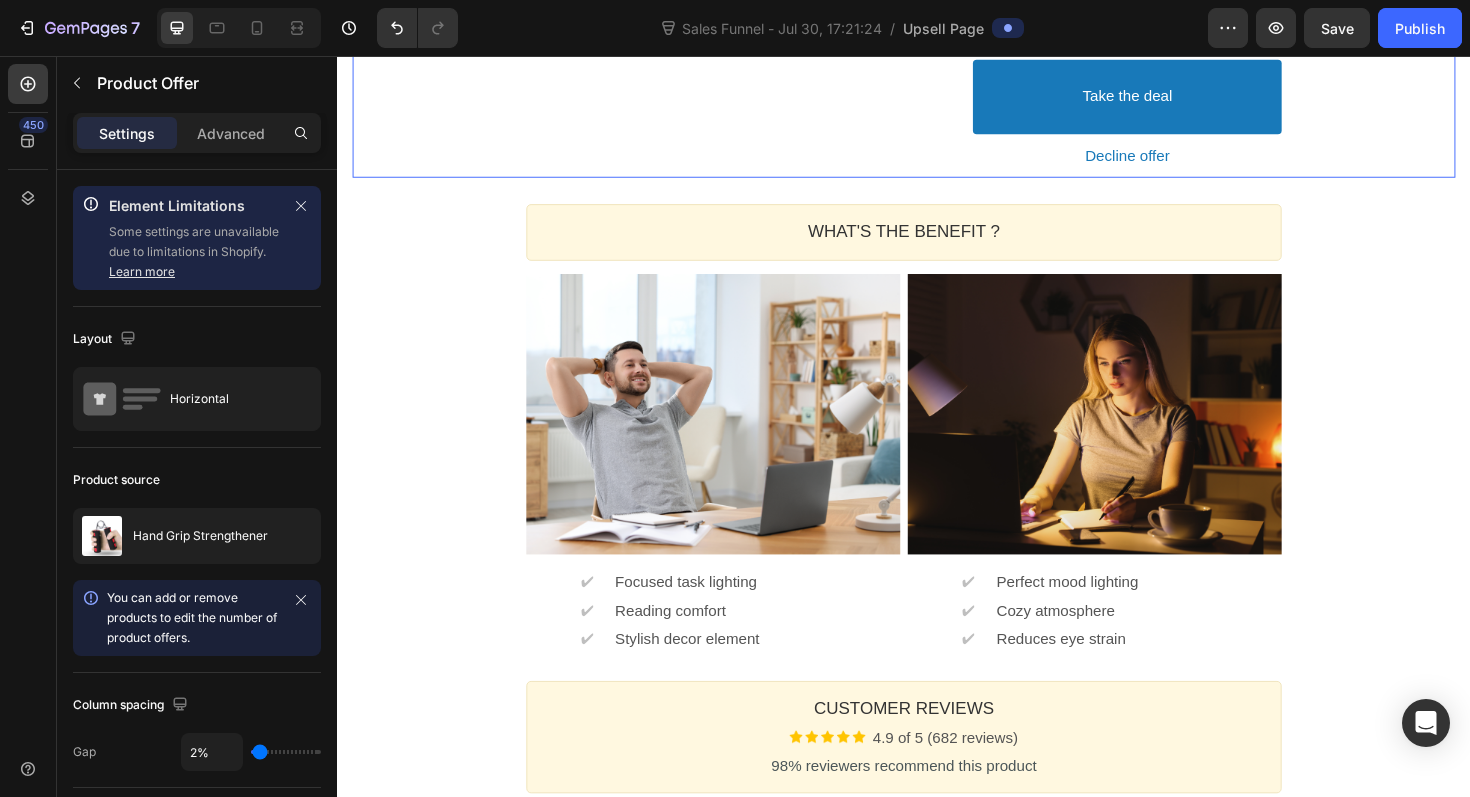 scroll, scrollTop: 1053, scrollLeft: 0, axis: vertical 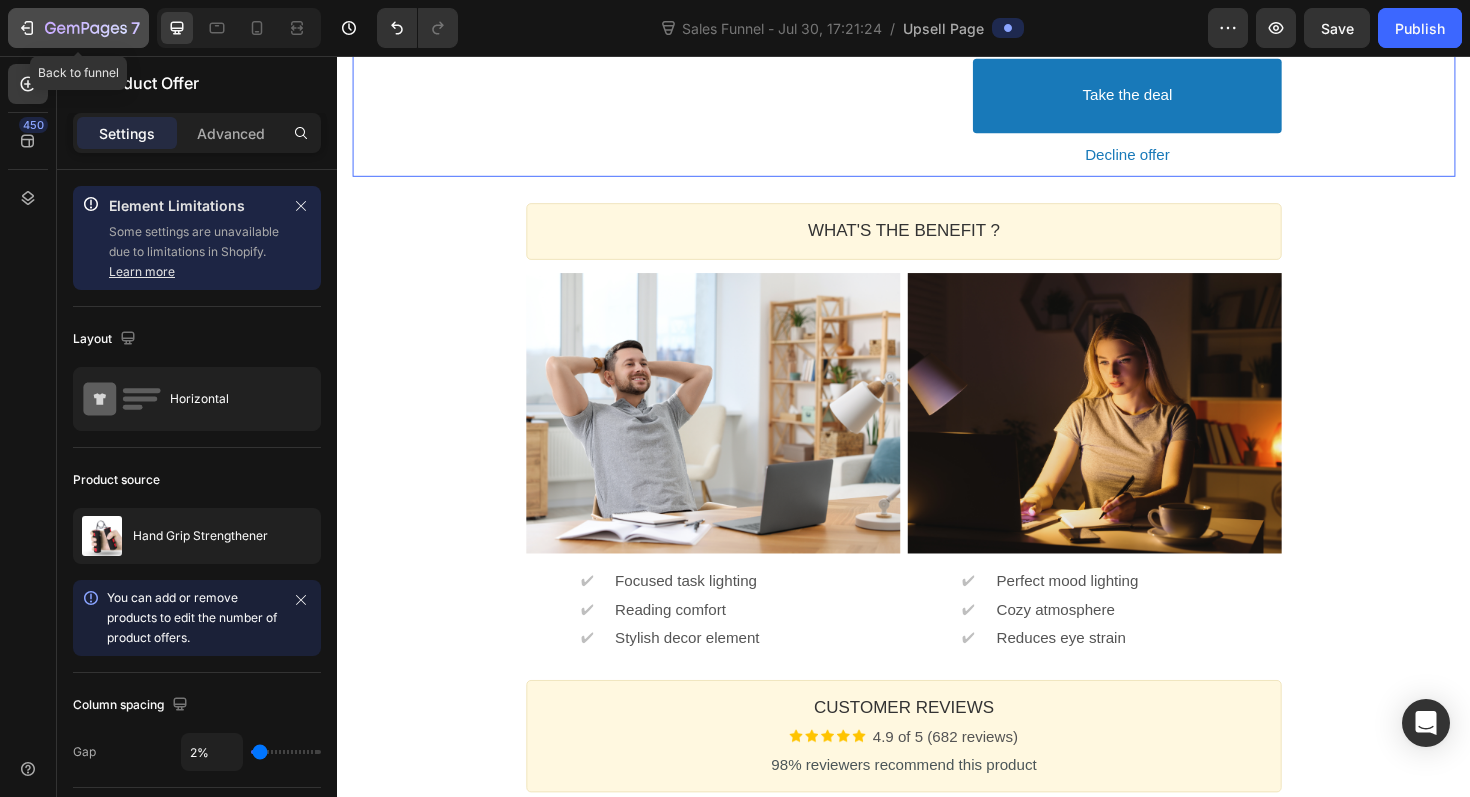 click 